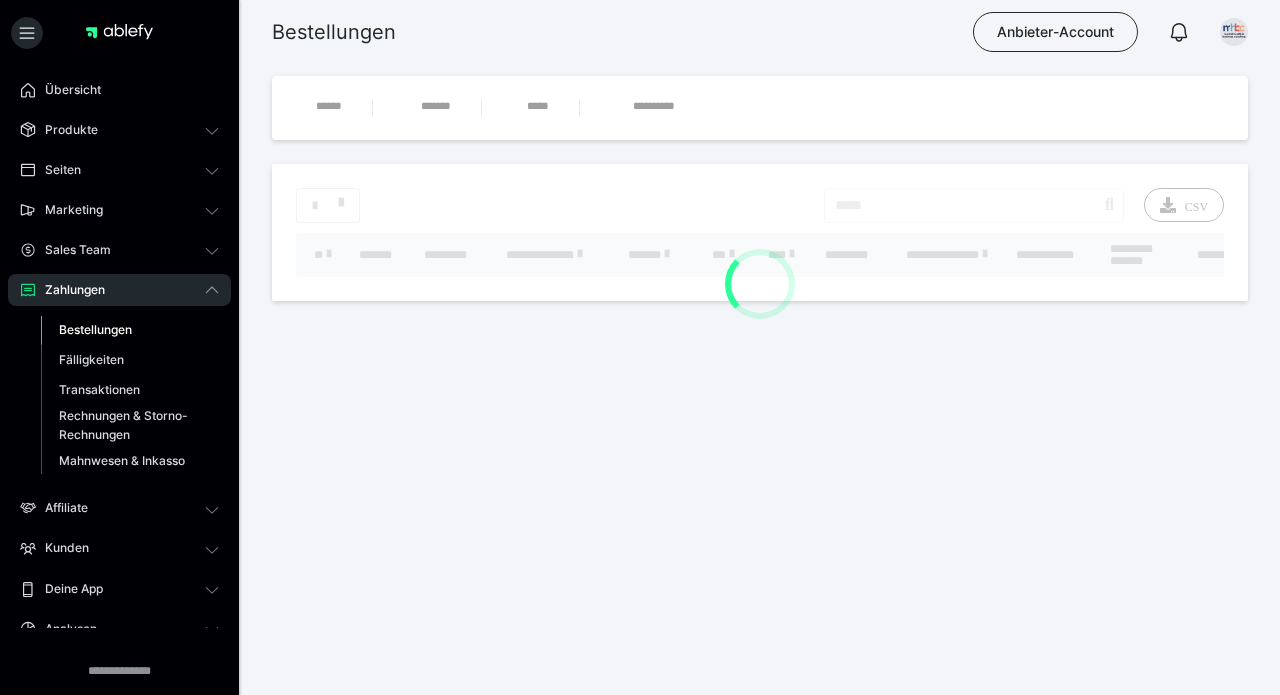 scroll, scrollTop: 0, scrollLeft: 0, axis: both 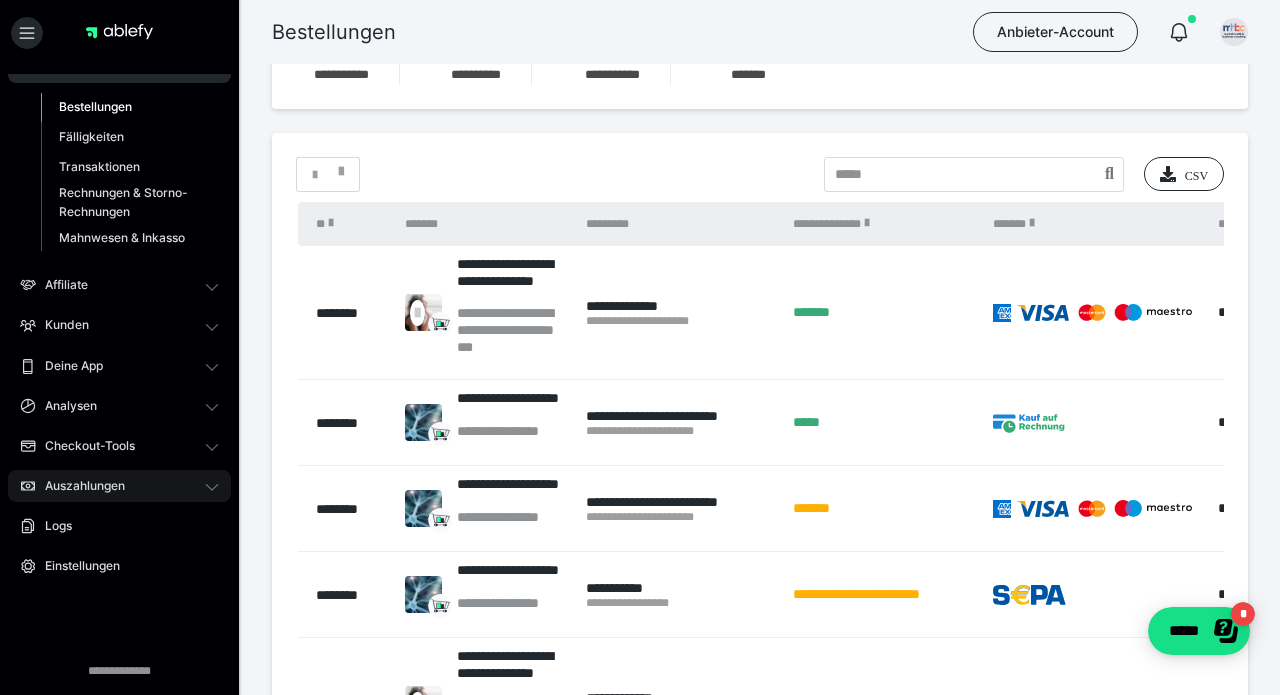 click on "Auszahlungen" at bounding box center [78, 486] 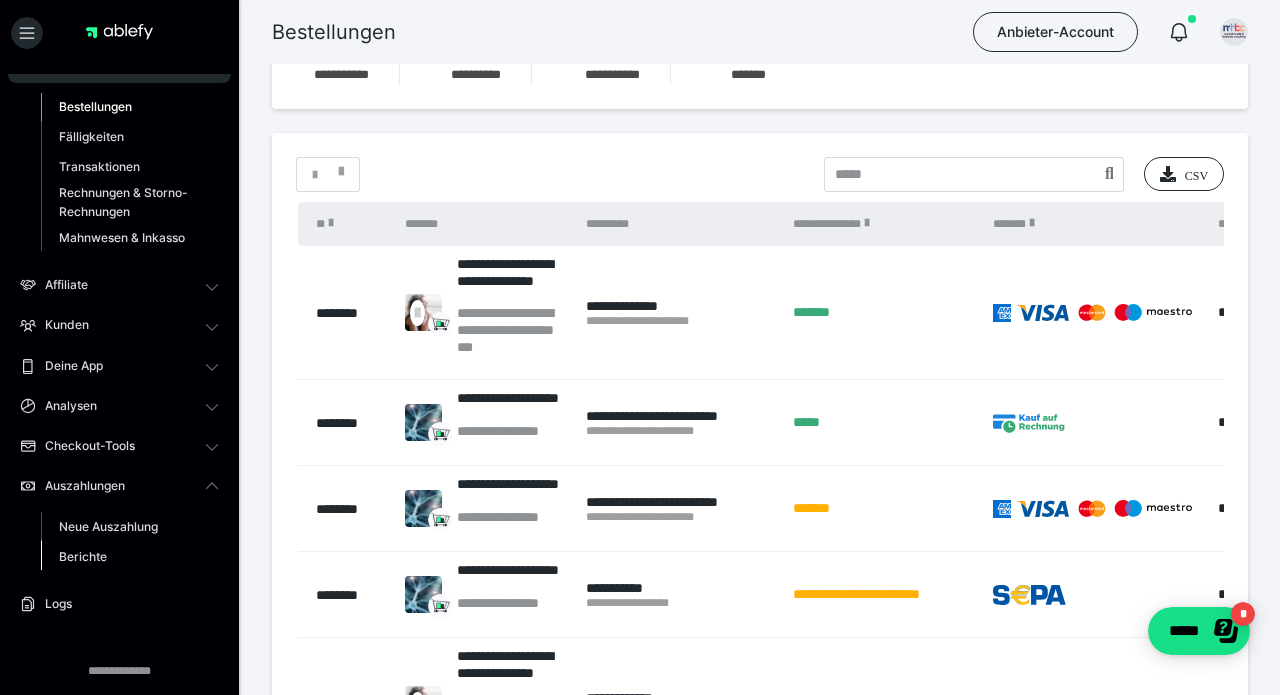 scroll, scrollTop: 123, scrollLeft: 0, axis: vertical 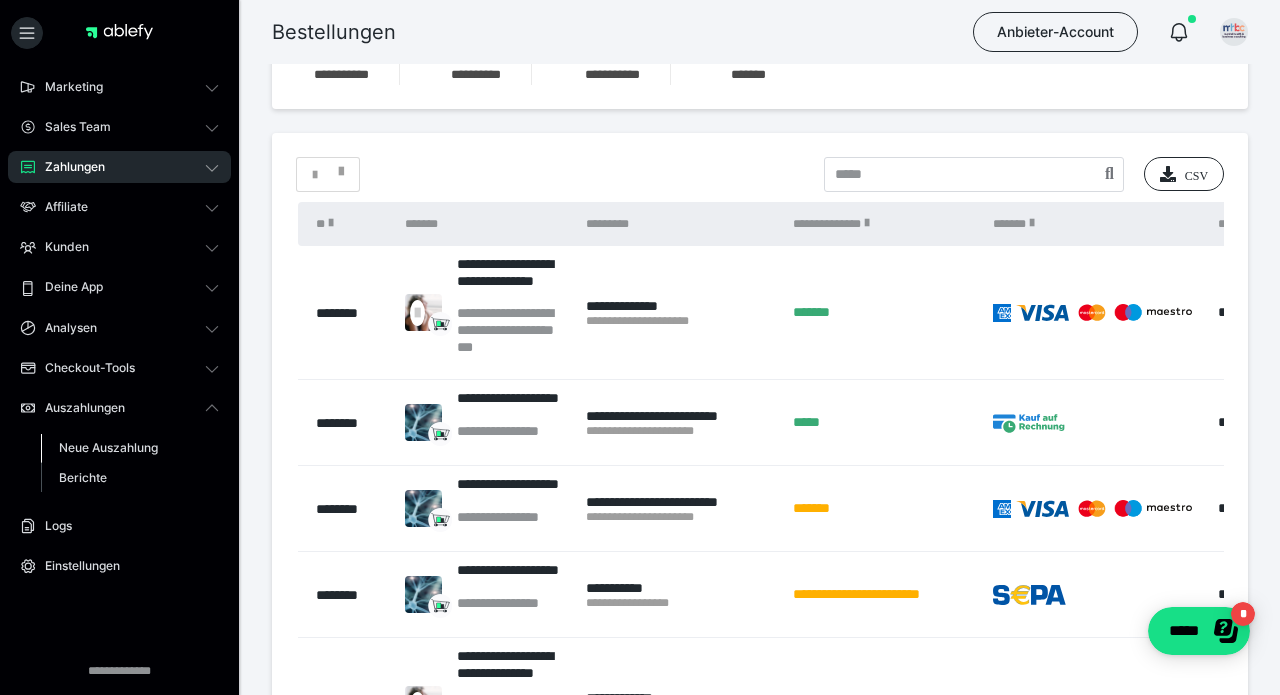 click on "Neue Auszahlung" at bounding box center [108, 447] 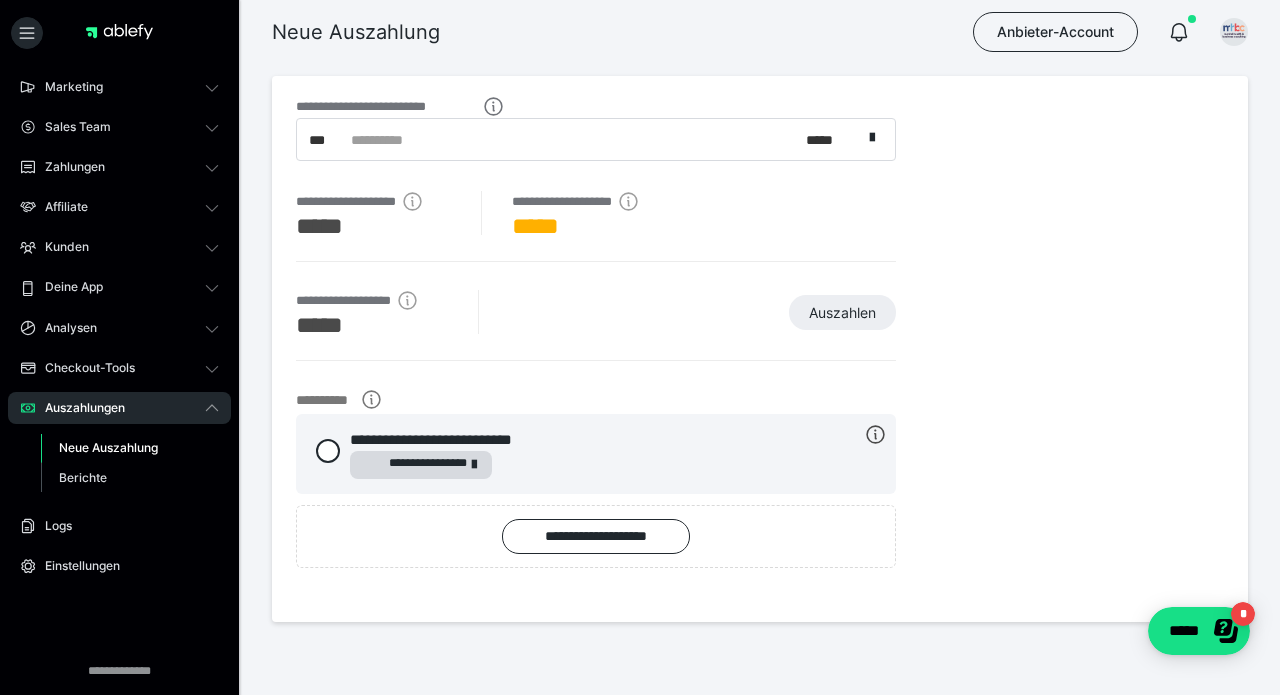 click on "**********" at bounding box center [391, 139] 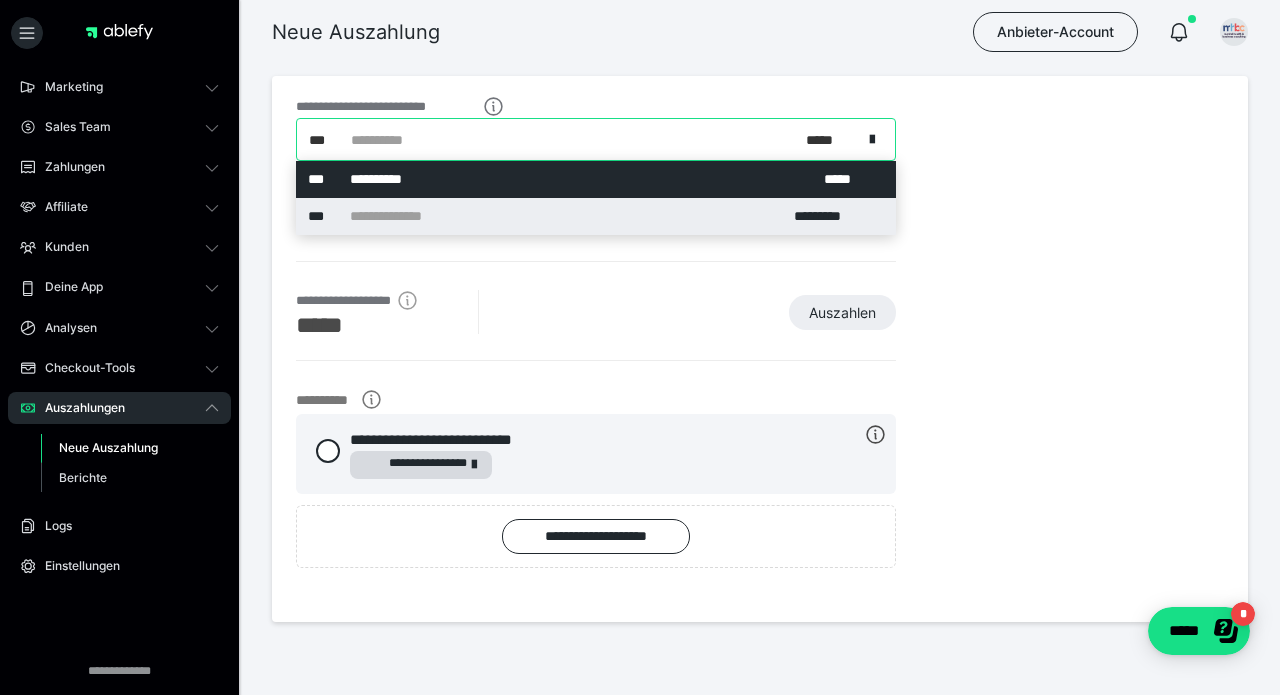 click on "**********" at bounding box center (596, 216) 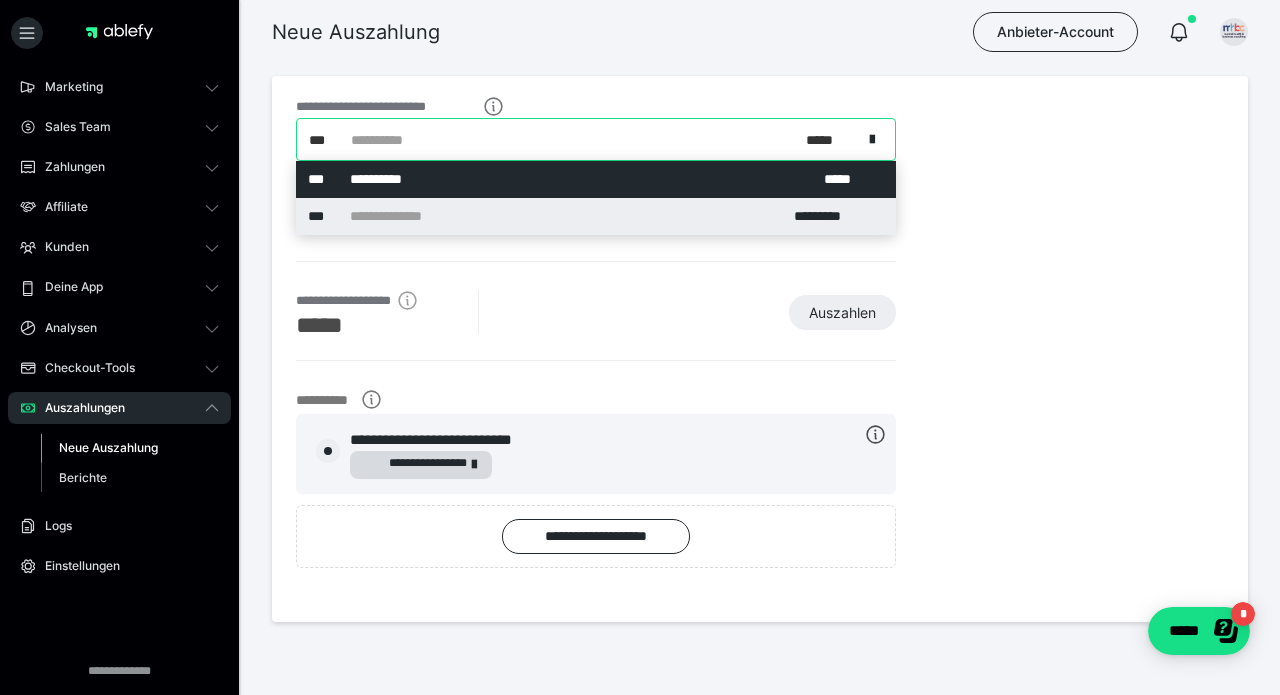radio on "****" 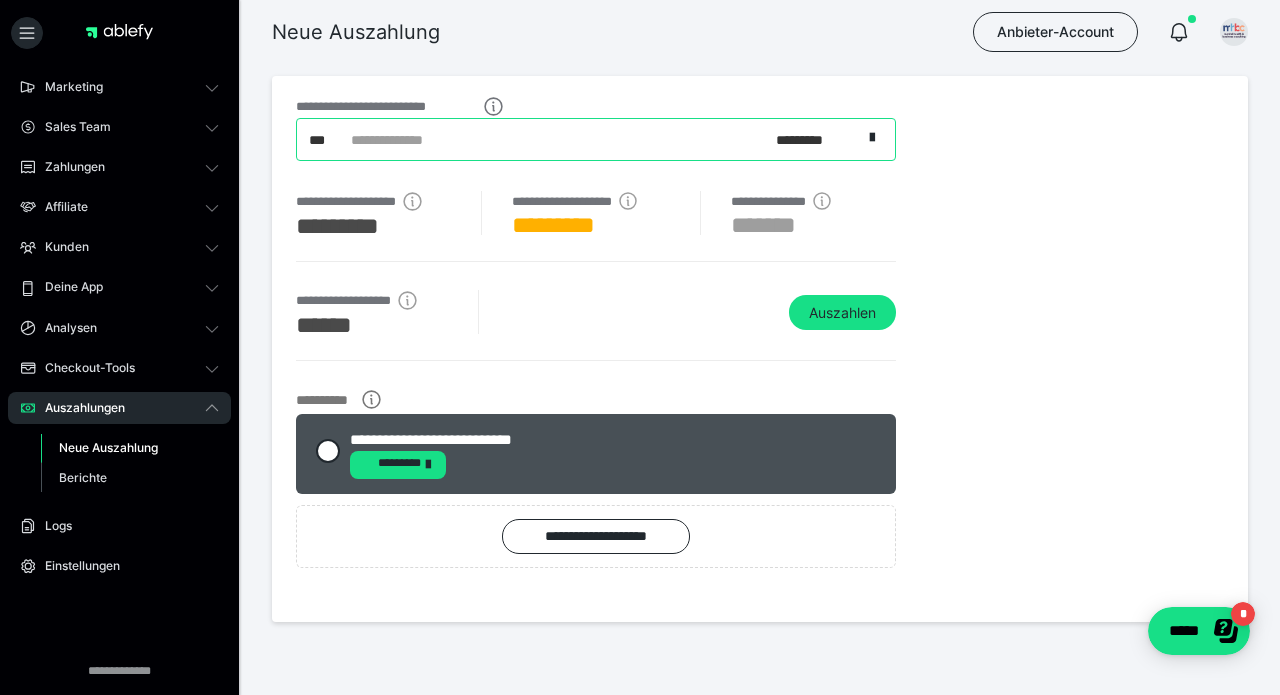 click on "Neue Auszahlung" at bounding box center (108, 447) 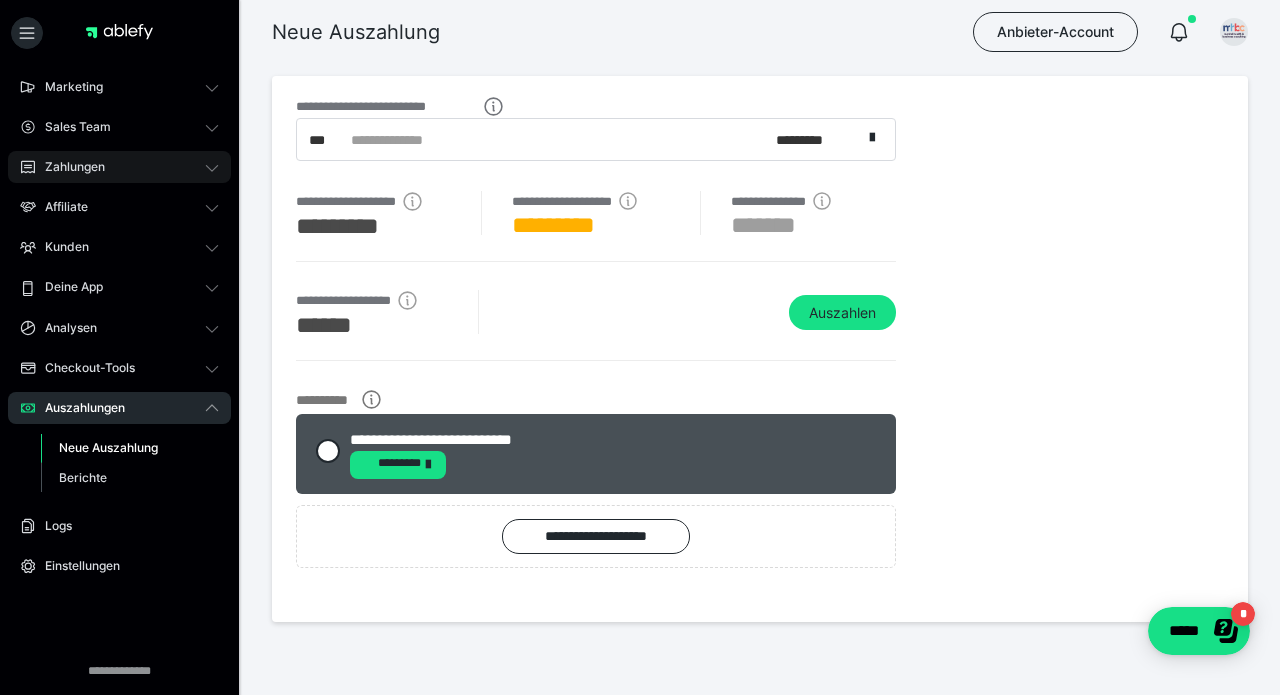 click on "Zahlungen" at bounding box center (119, 167) 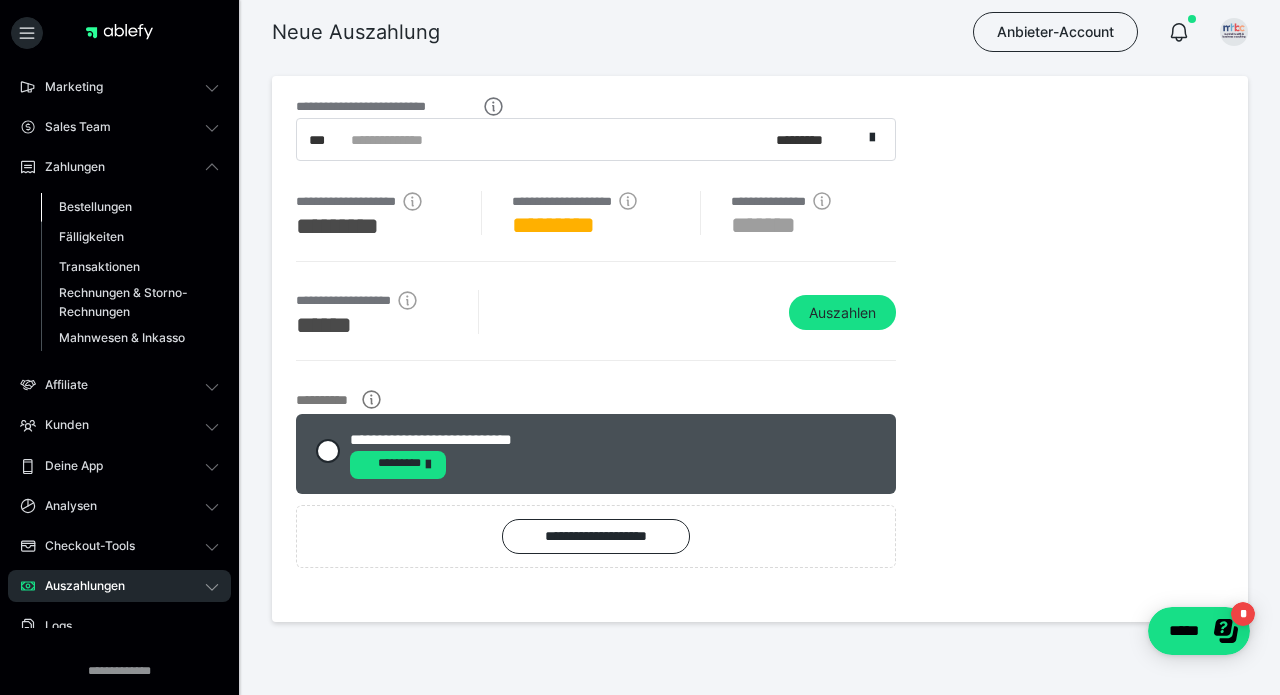click on "Bestellungen" at bounding box center [95, 206] 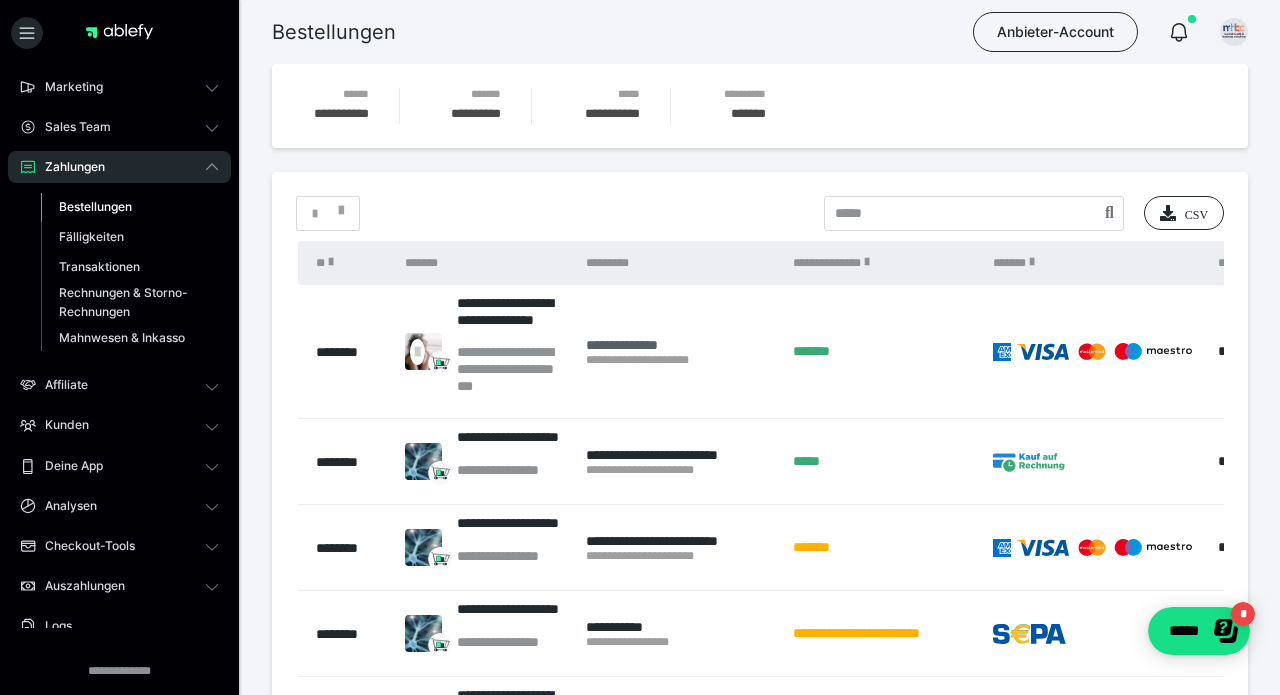 scroll, scrollTop: 0, scrollLeft: 0, axis: both 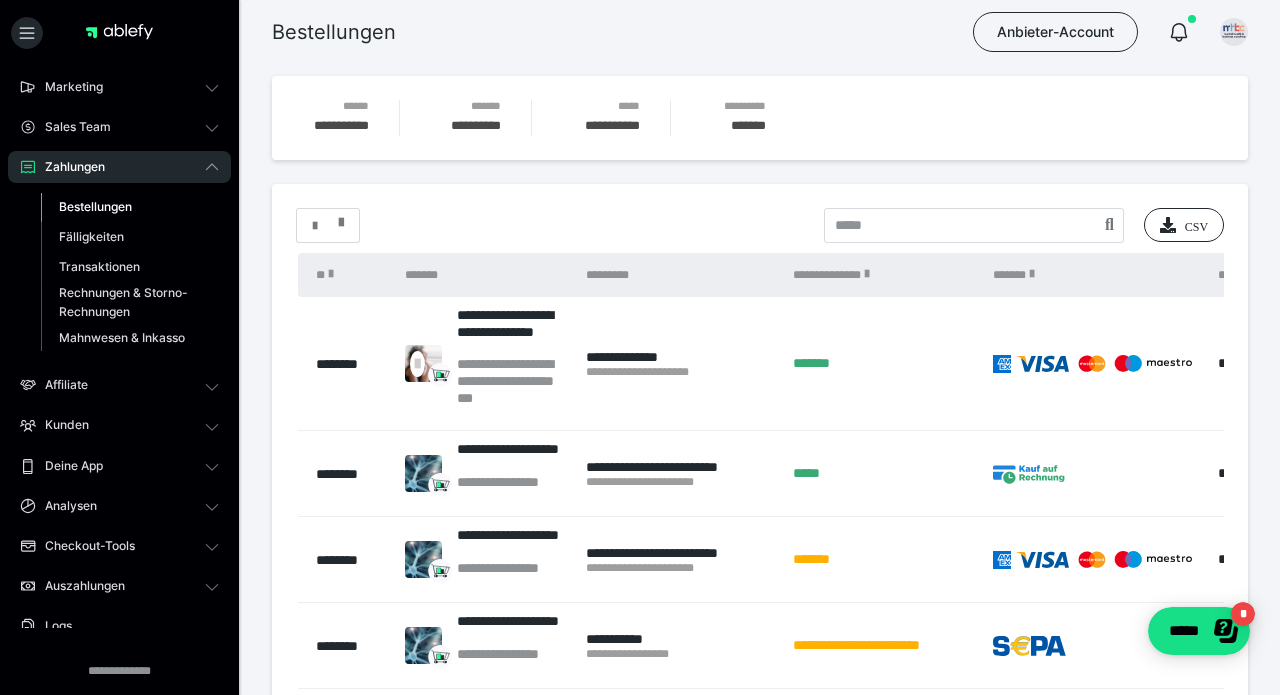 click at bounding box center [341, 218] 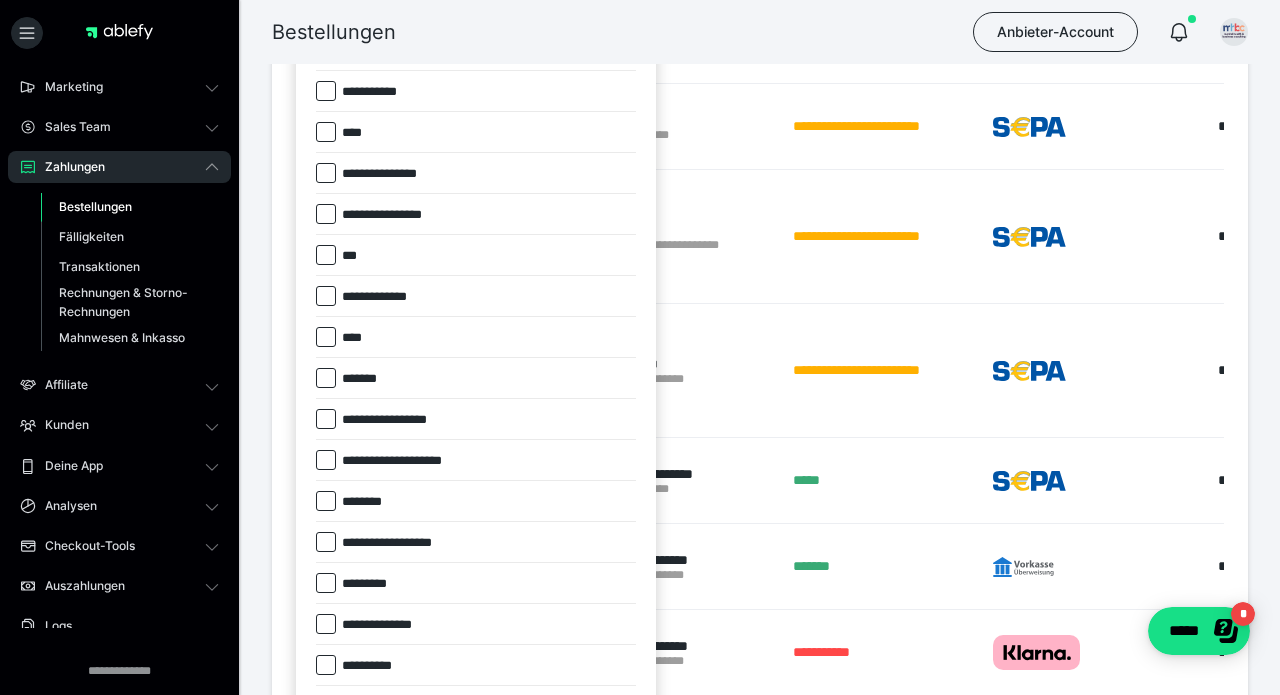 scroll, scrollTop: 511, scrollLeft: 0, axis: vertical 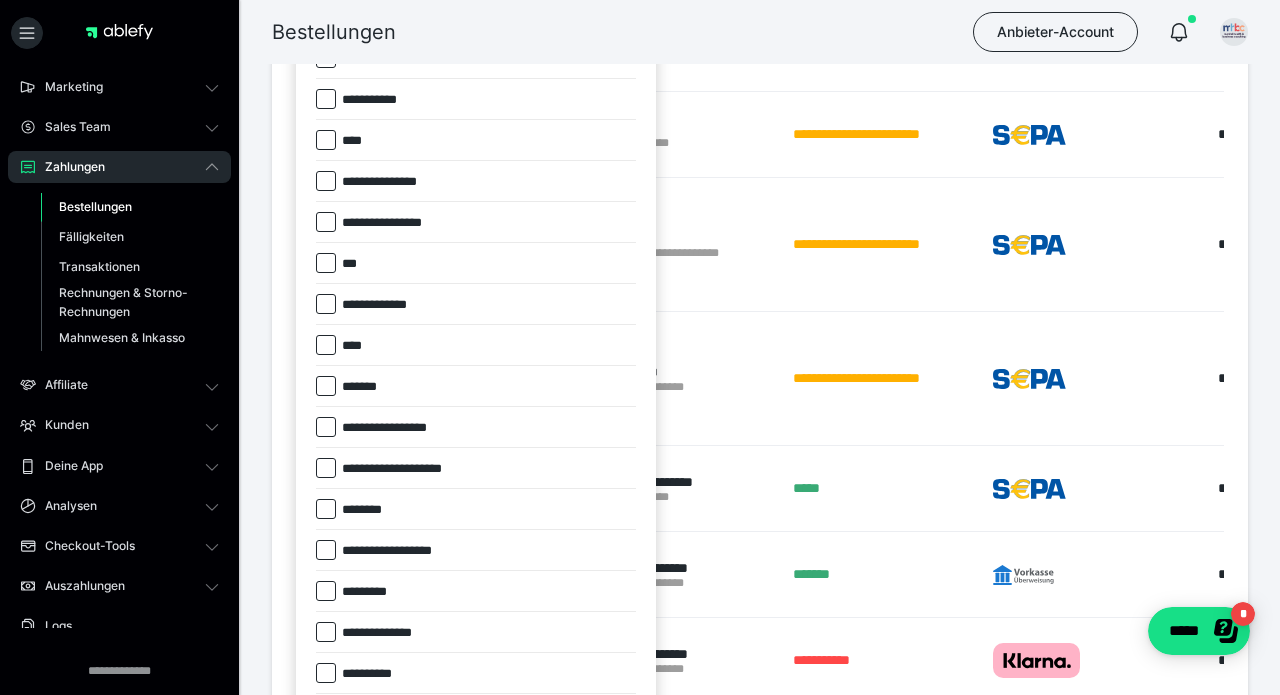 click at bounding box center (326, 468) 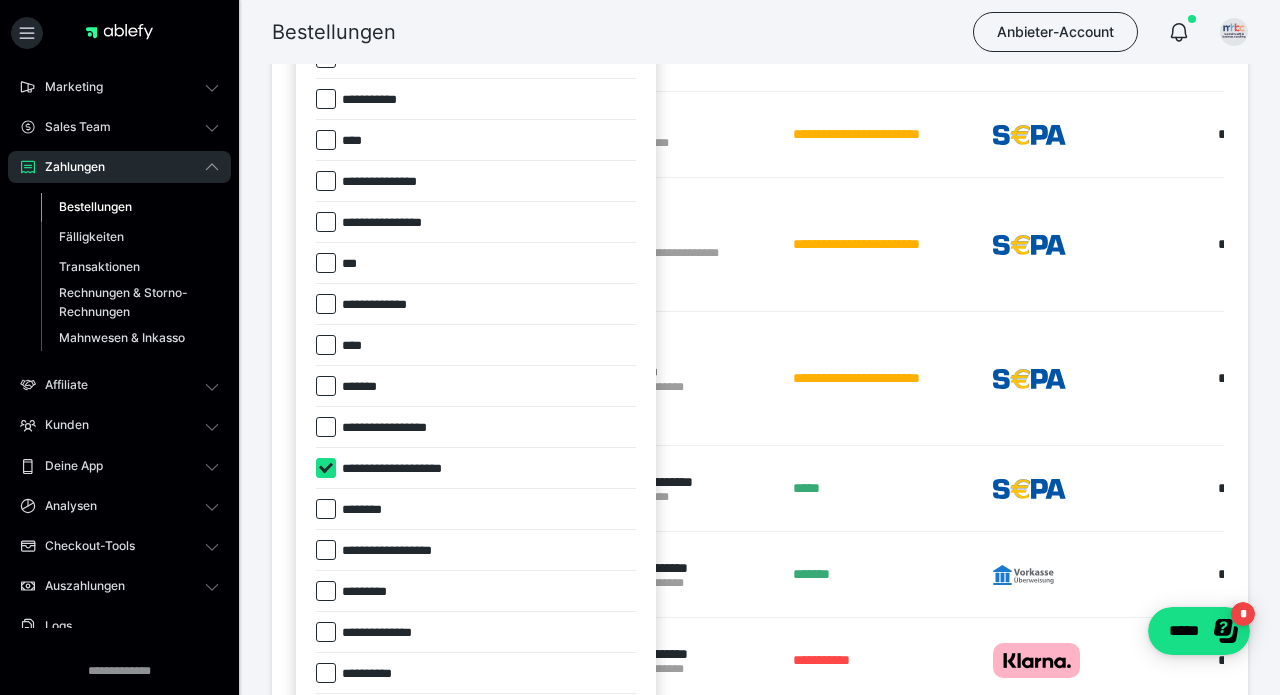 checkbox on "****" 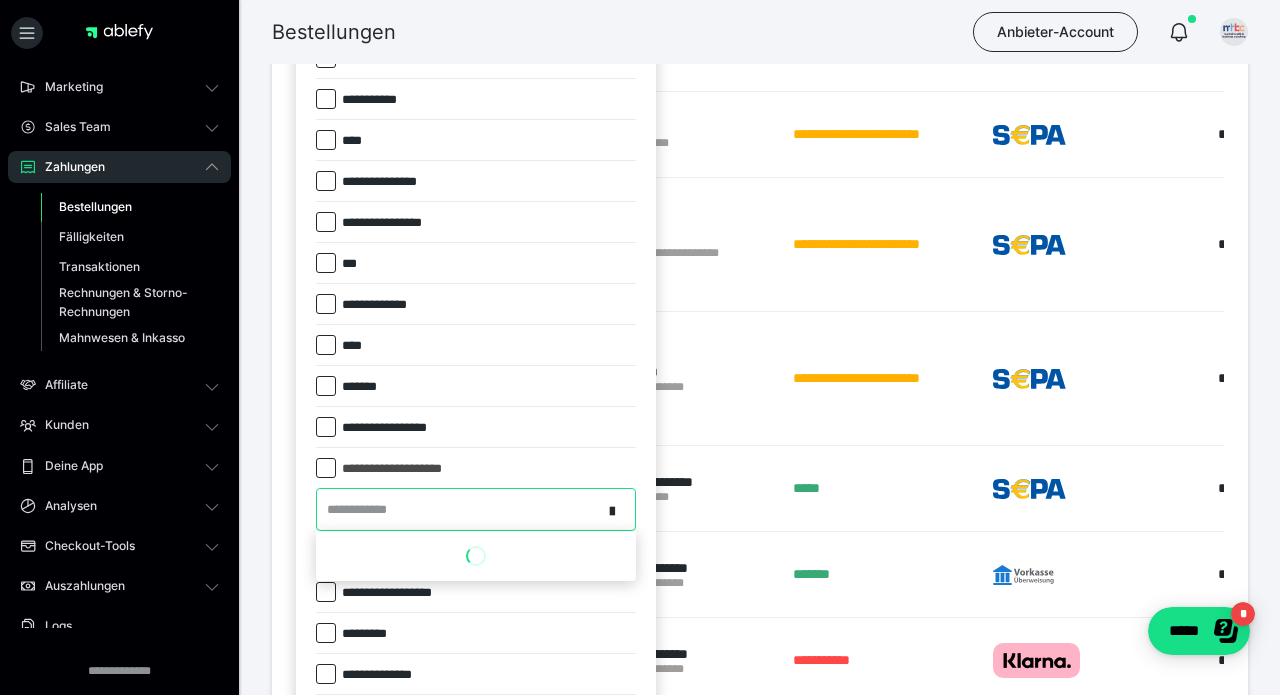 click on "**********" at bounding box center [363, 510] 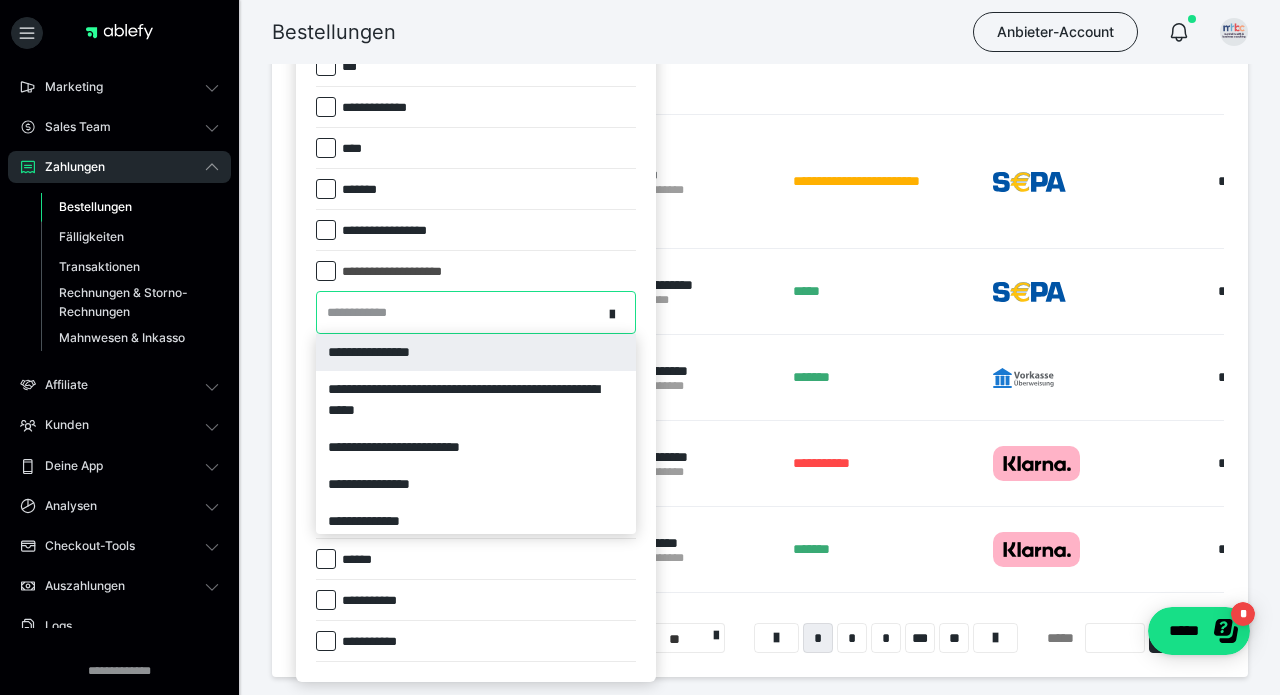 scroll, scrollTop: 713, scrollLeft: 0, axis: vertical 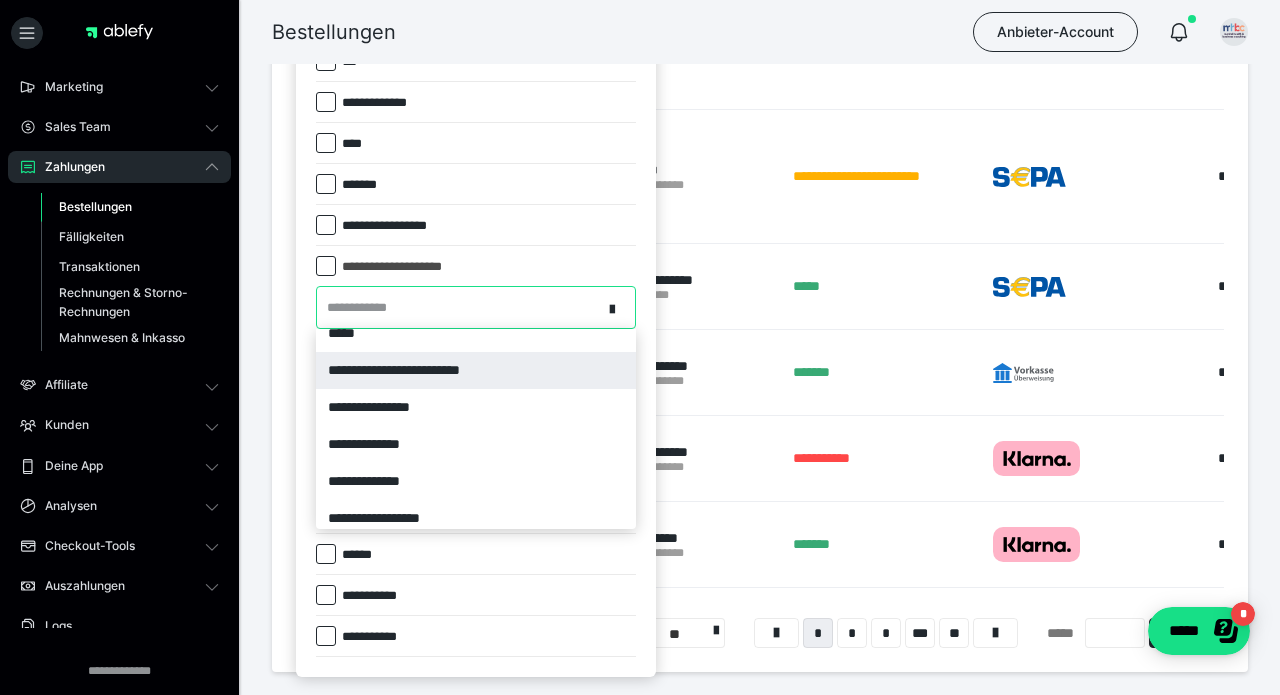 click on "**********" at bounding box center (476, 370) 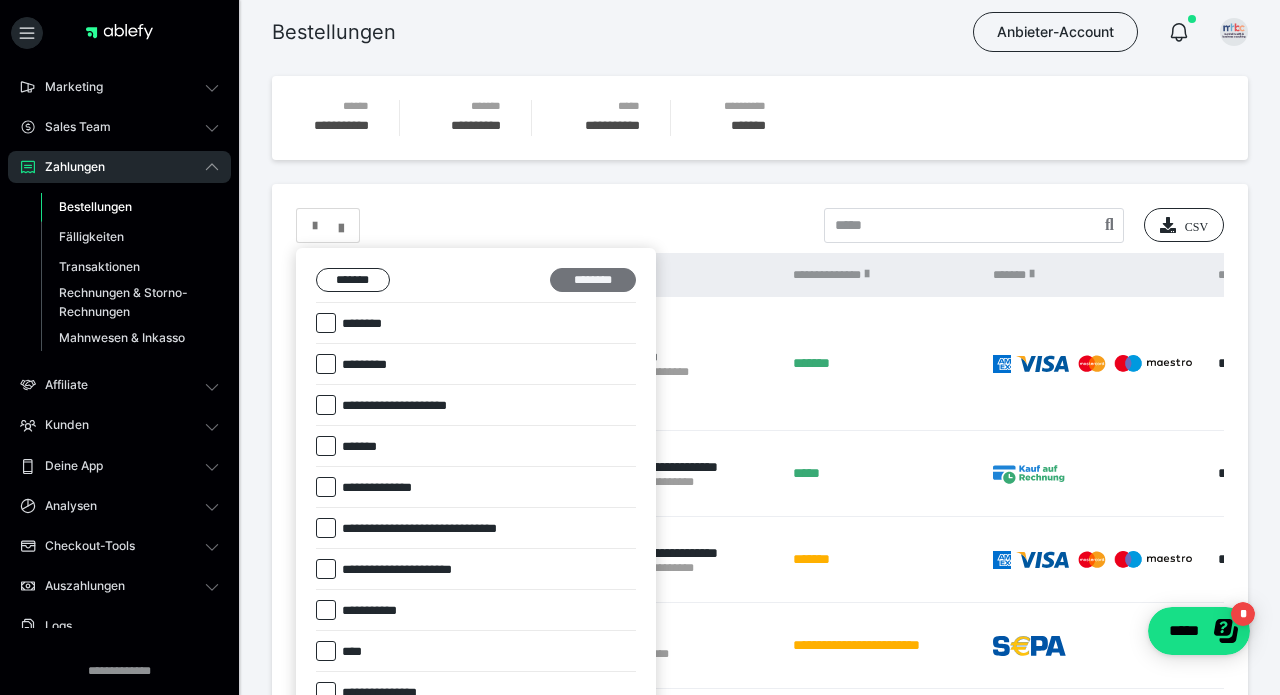 scroll, scrollTop: 0, scrollLeft: 0, axis: both 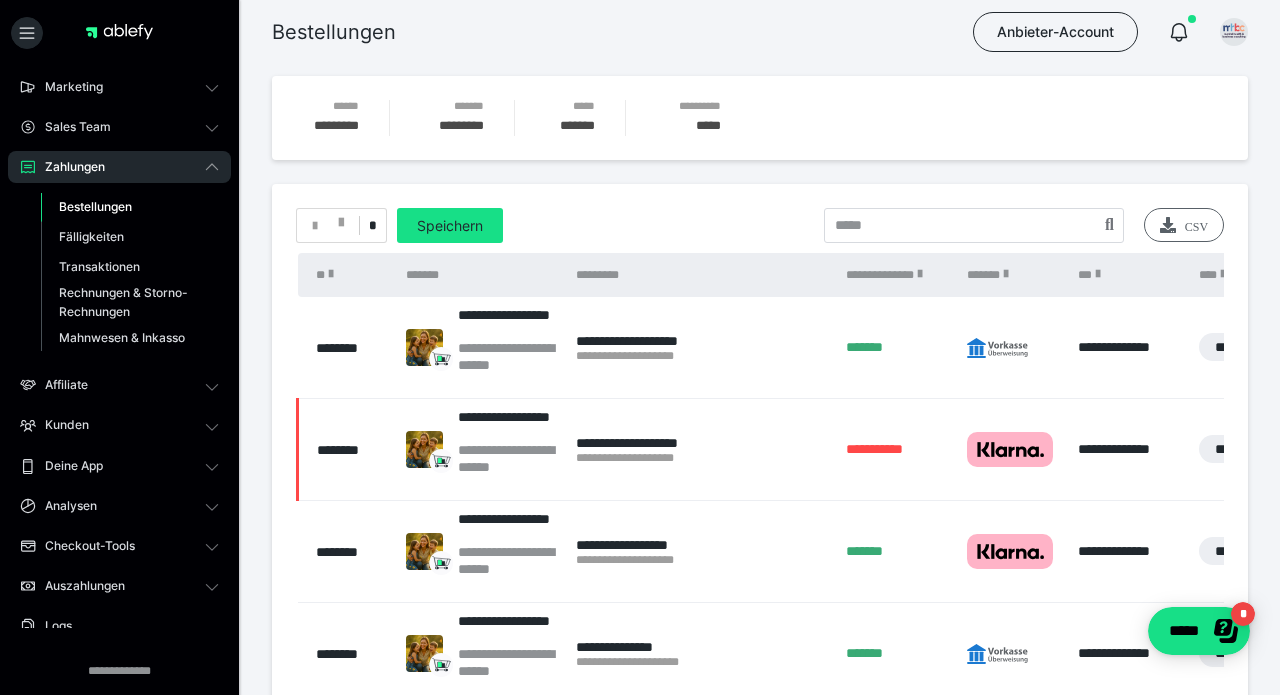 click on "CSV" at bounding box center [1184, 225] 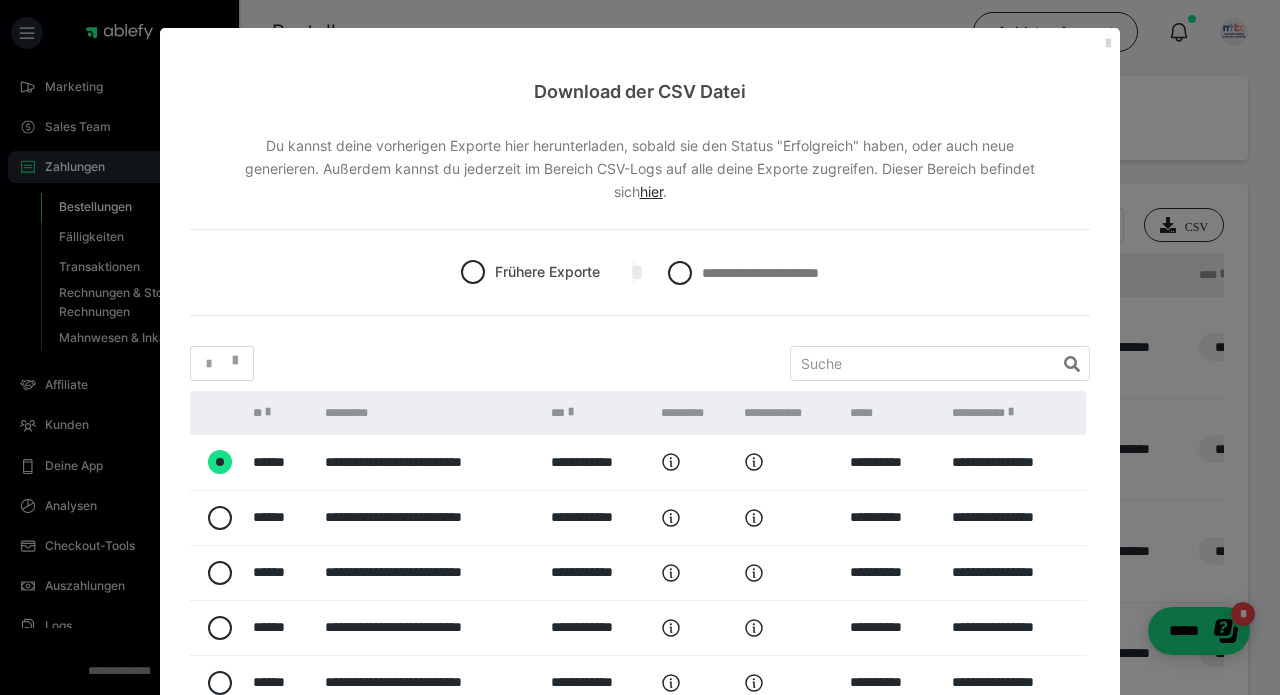 click at bounding box center (1108, 44) 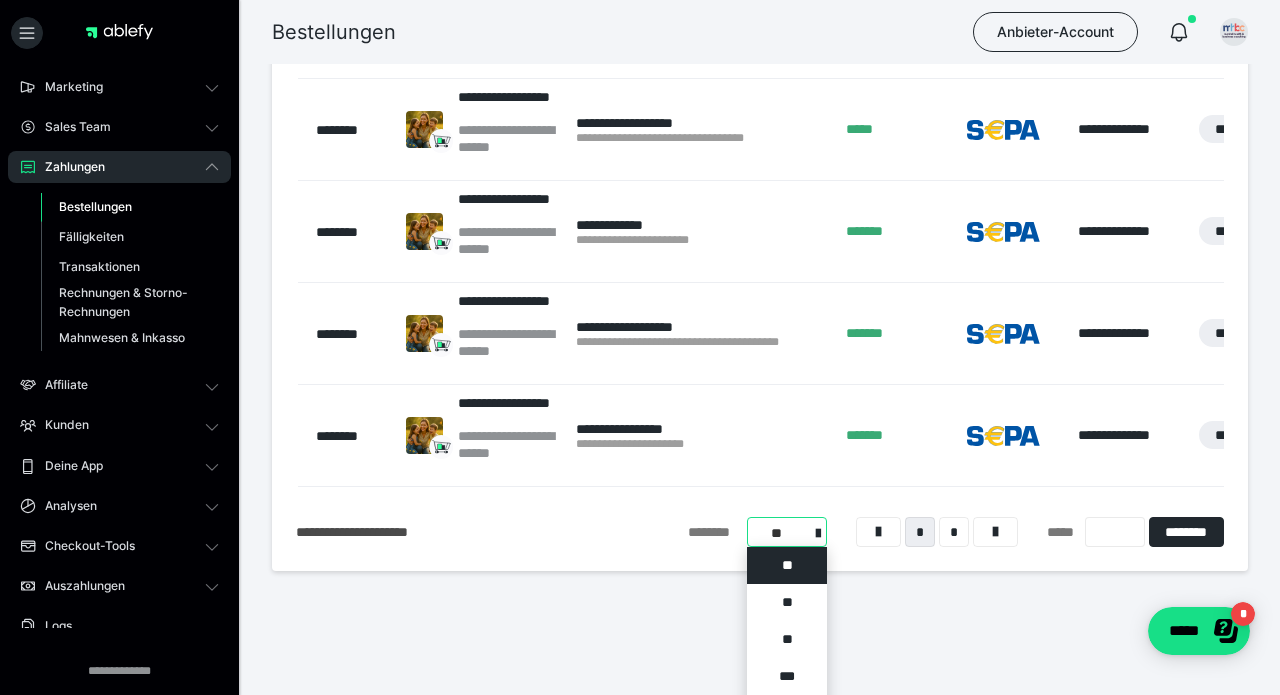 click on "**********" at bounding box center [787, 532] 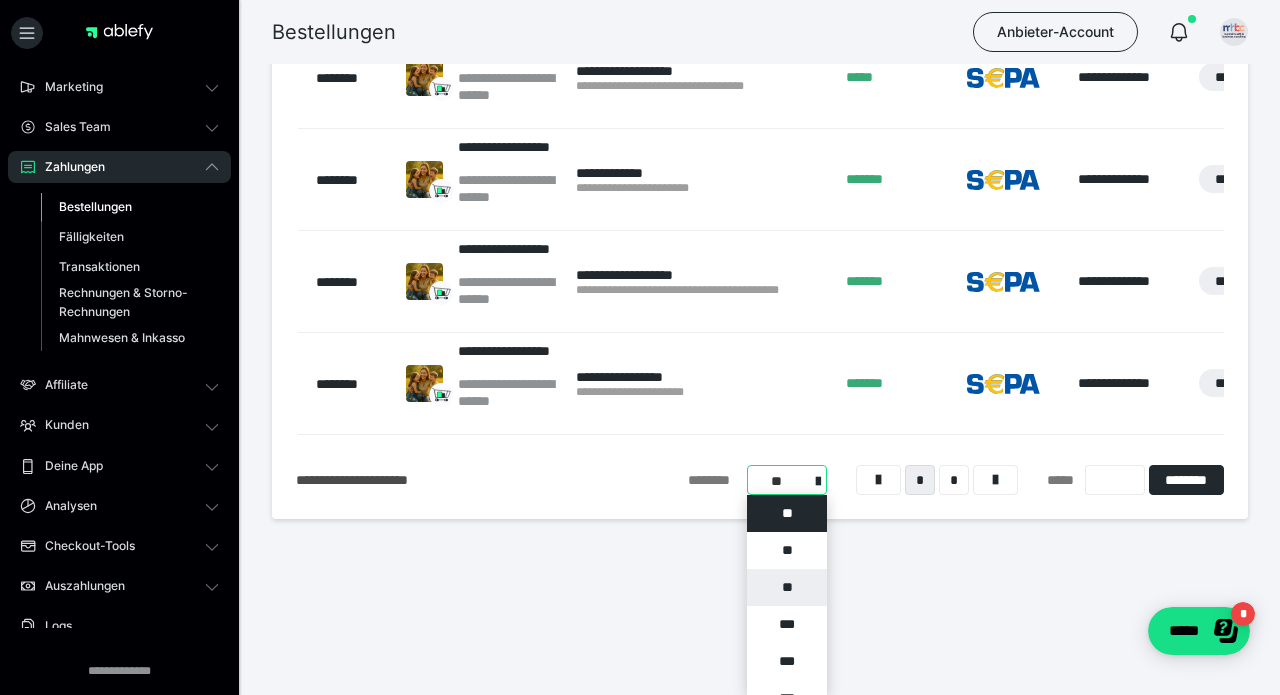 click on "**" at bounding box center (787, 587) 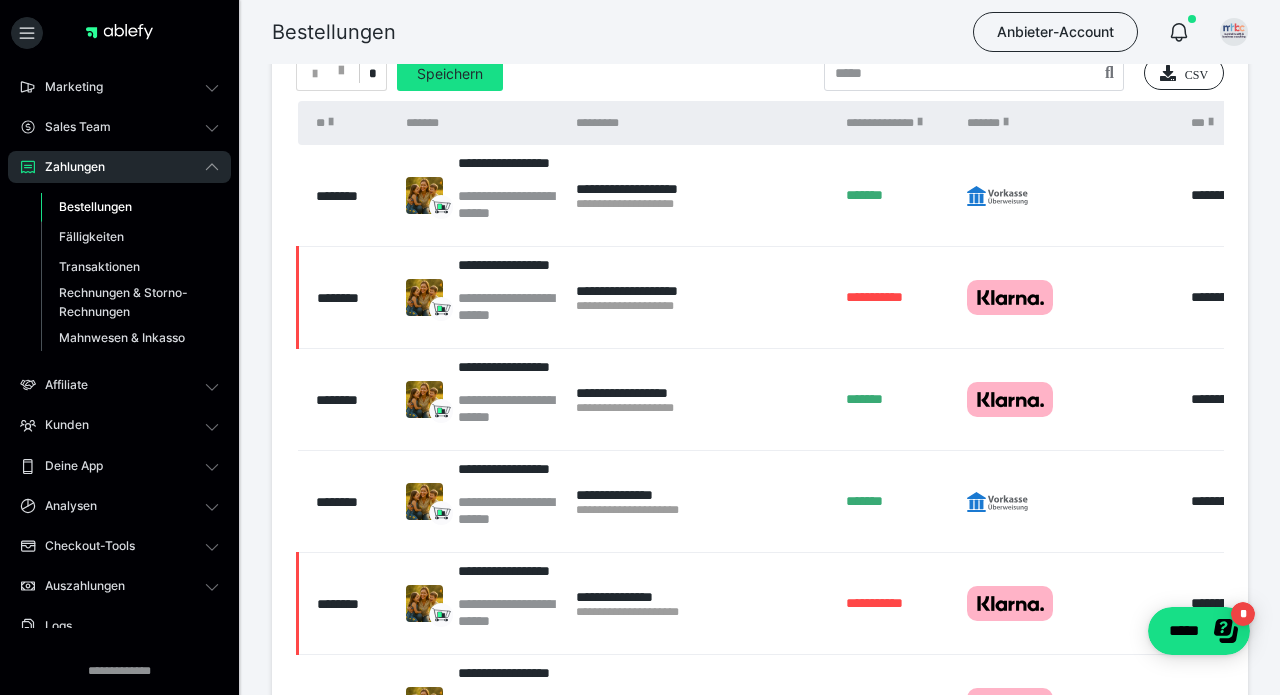 scroll, scrollTop: 158, scrollLeft: 0, axis: vertical 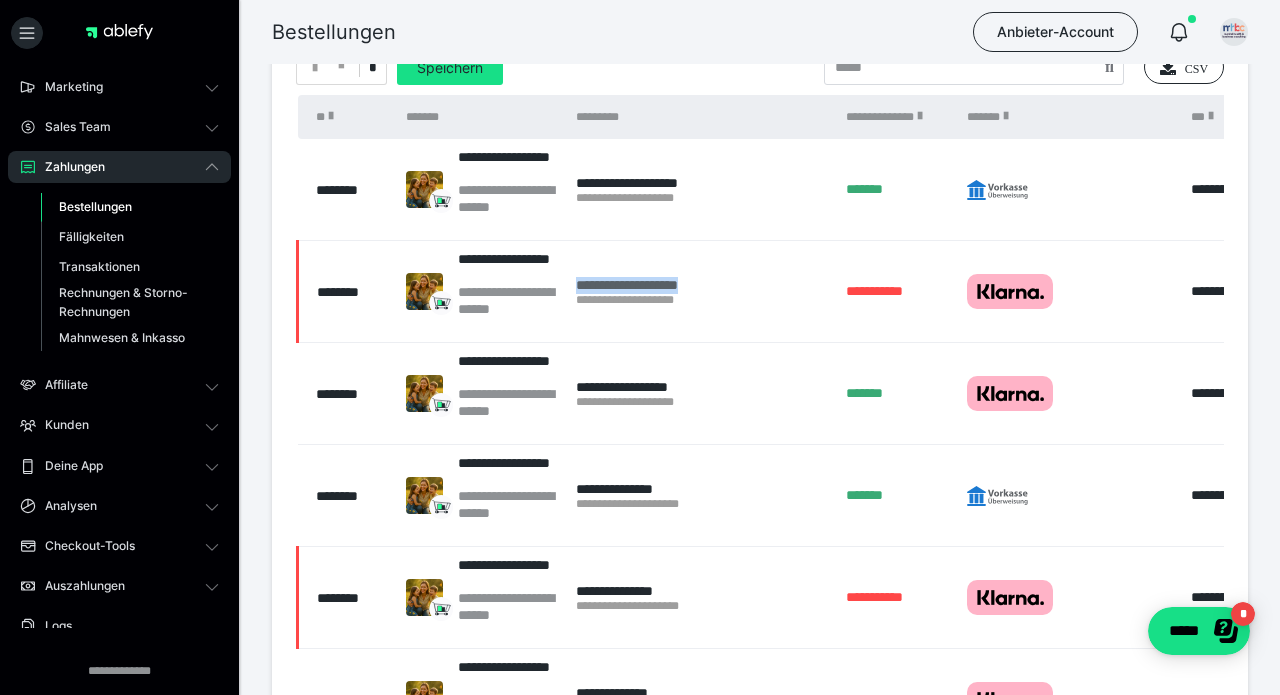 drag, startPoint x: 572, startPoint y: 288, endPoint x: 726, endPoint y: 286, distance: 154.01299 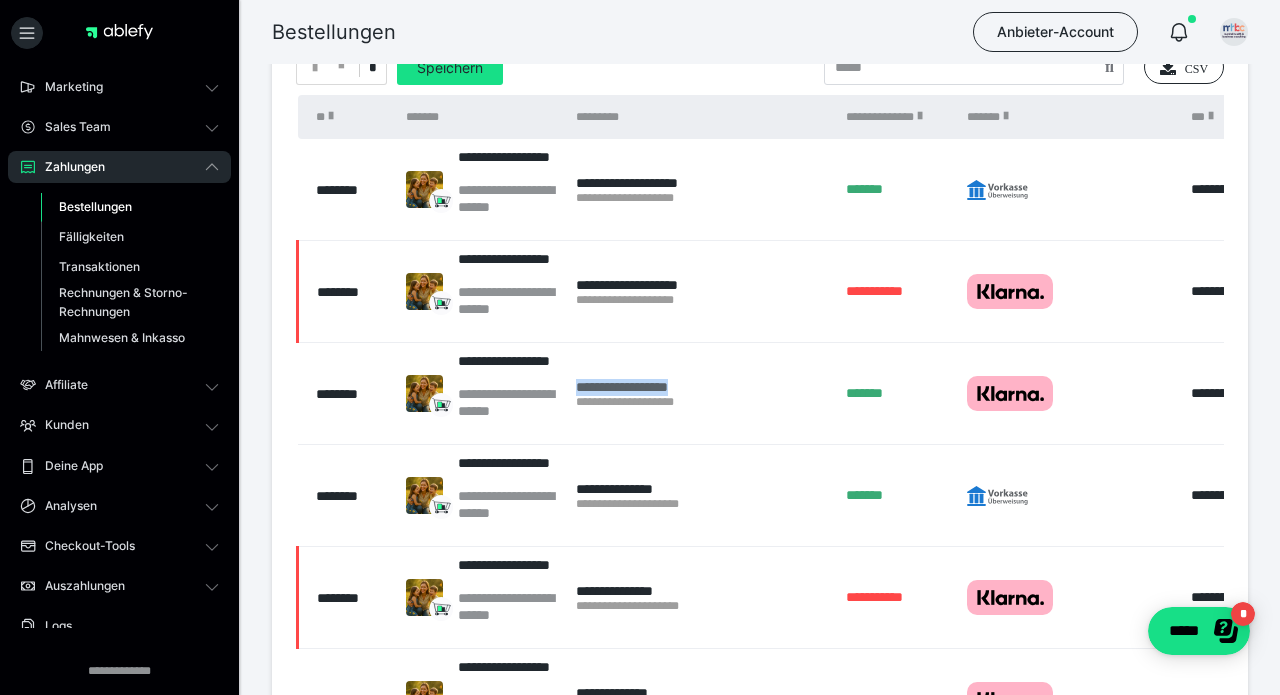 drag, startPoint x: 569, startPoint y: 387, endPoint x: 739, endPoint y: 386, distance: 170.00294 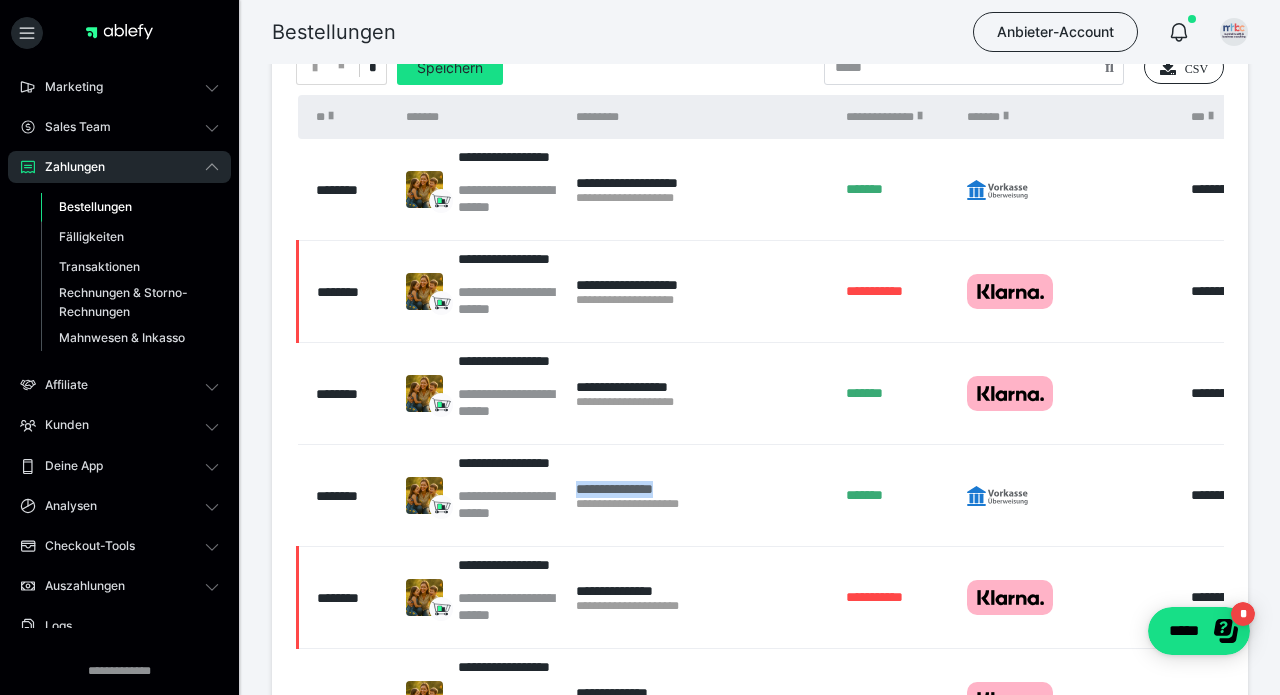 drag, startPoint x: 570, startPoint y: 488, endPoint x: 733, endPoint y: 488, distance: 163 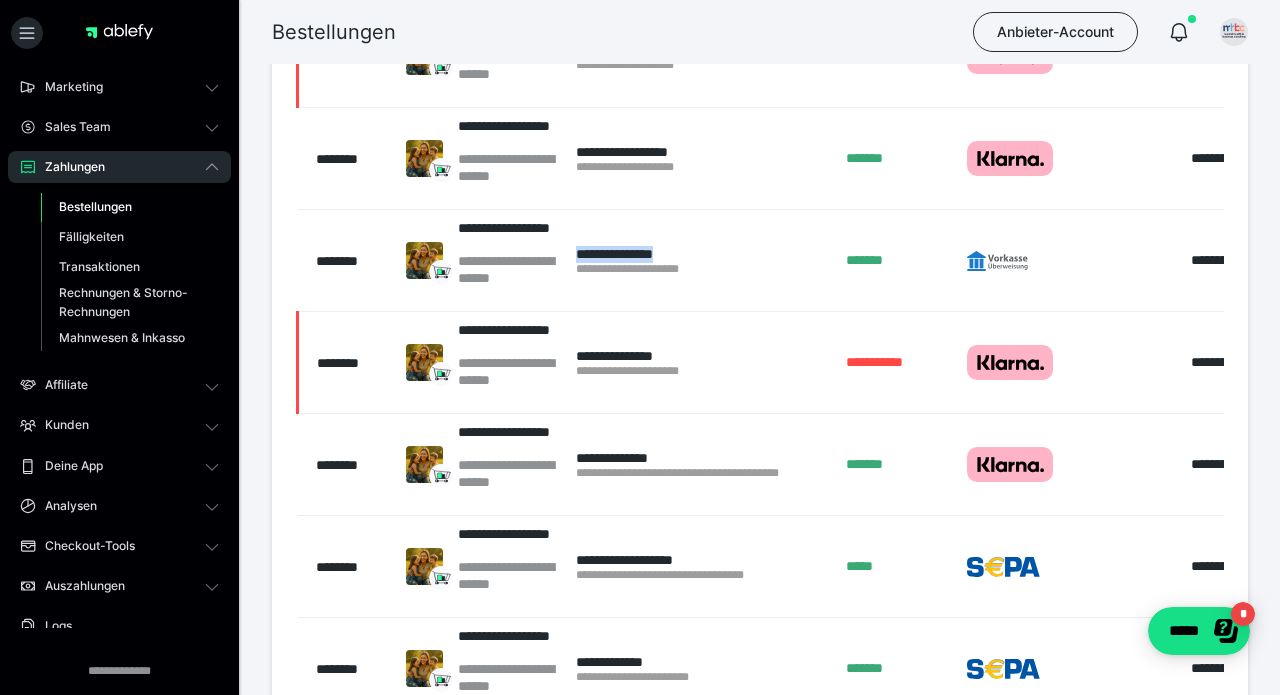 scroll, scrollTop: 395, scrollLeft: 0, axis: vertical 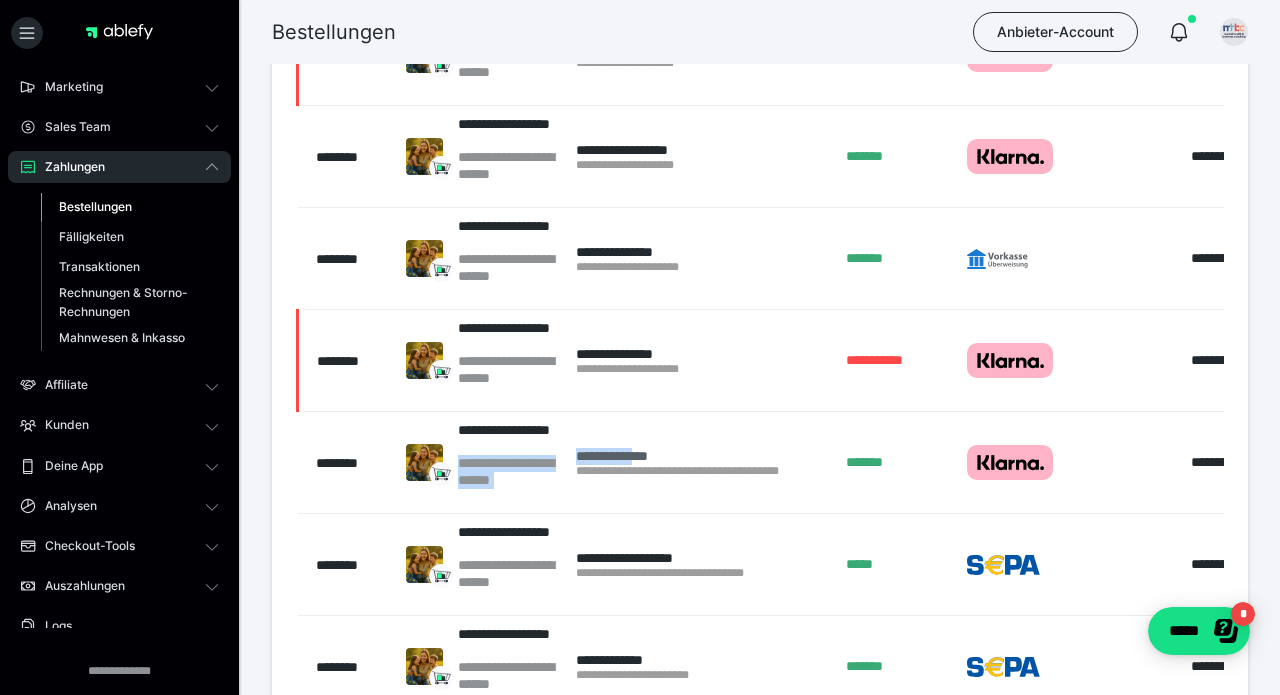 drag, startPoint x: 563, startPoint y: 450, endPoint x: 650, endPoint y: 452, distance: 87.02299 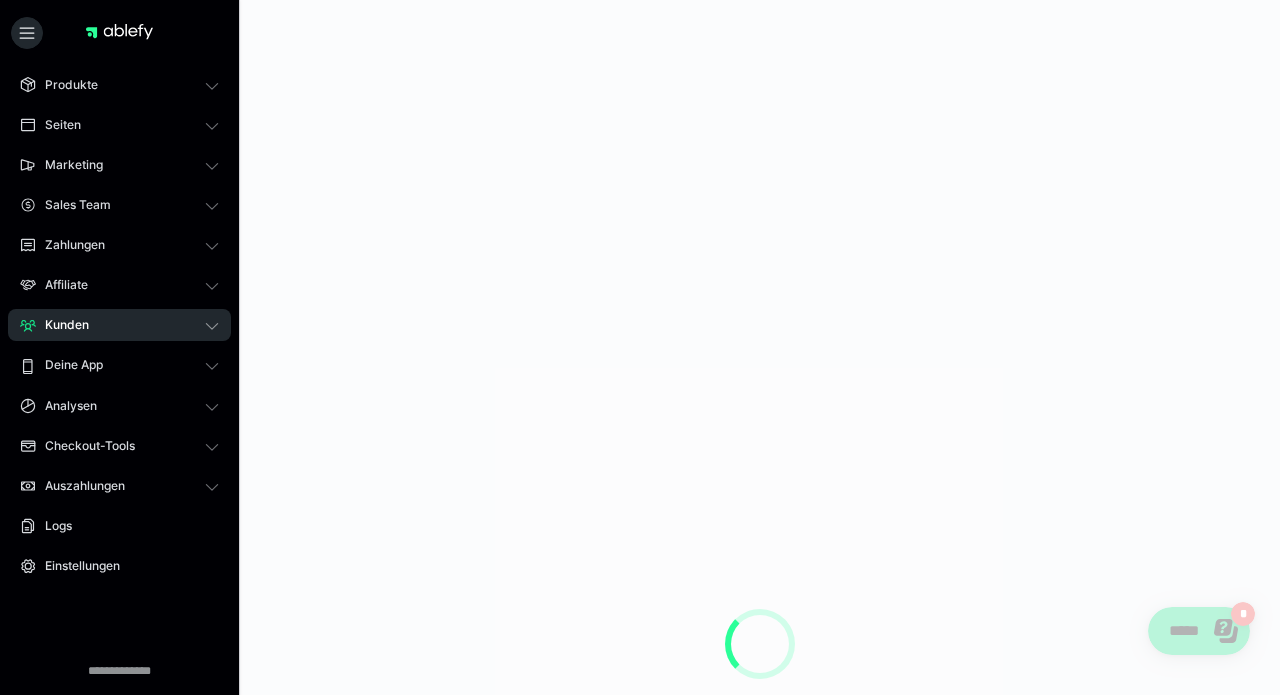 scroll, scrollTop: 0, scrollLeft: 0, axis: both 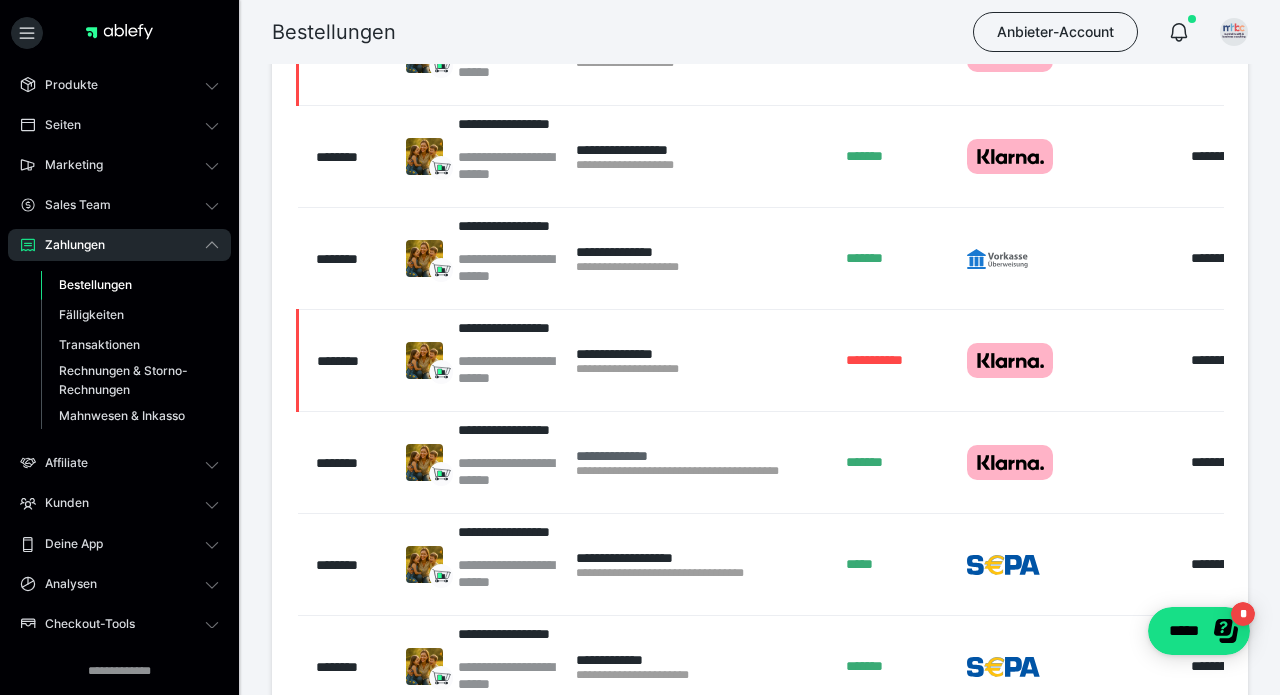 click on "**********" at bounding box center (701, 456) 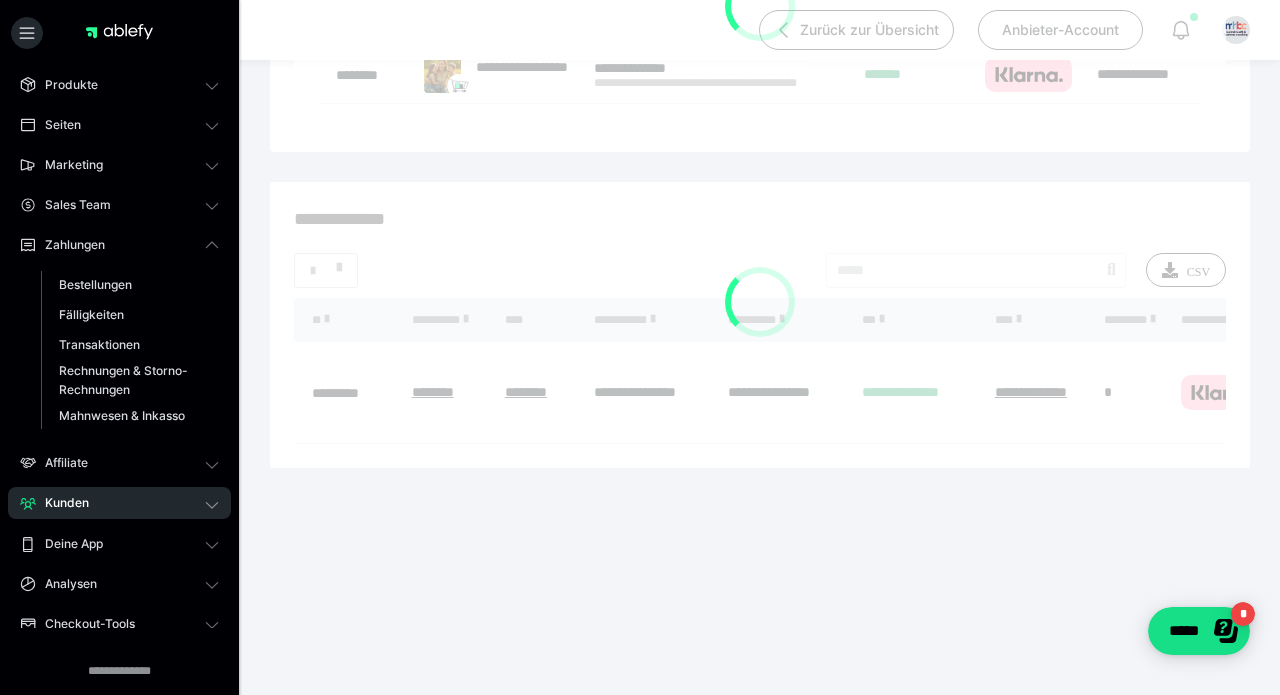 scroll, scrollTop: 0, scrollLeft: 0, axis: both 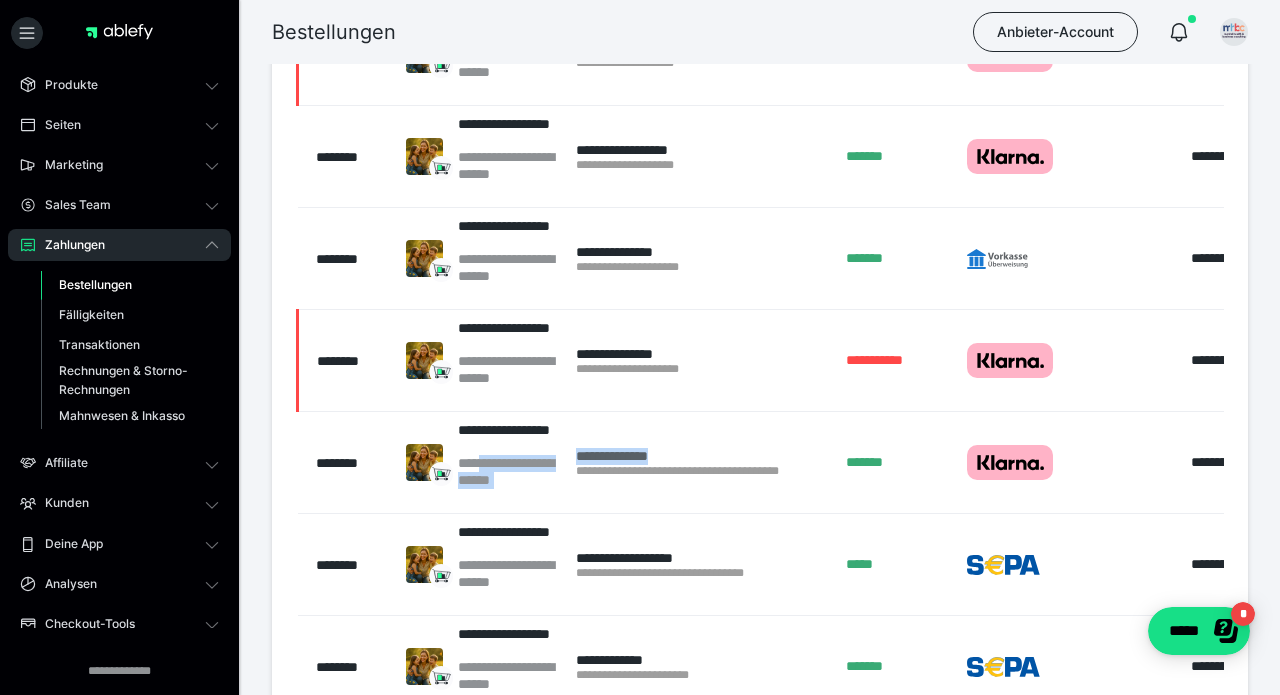 drag, startPoint x: 559, startPoint y: 457, endPoint x: 662, endPoint y: 457, distance: 103 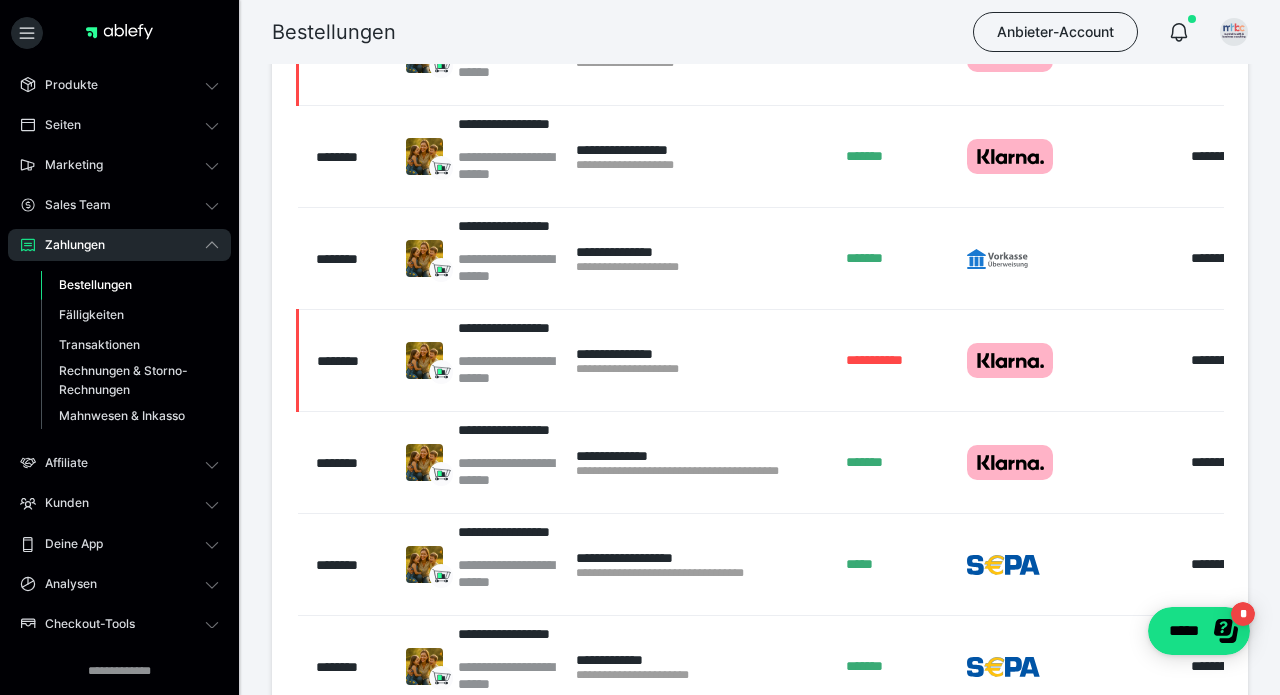 click on "[FIRST] [LAST]" at bounding box center (701, 463) 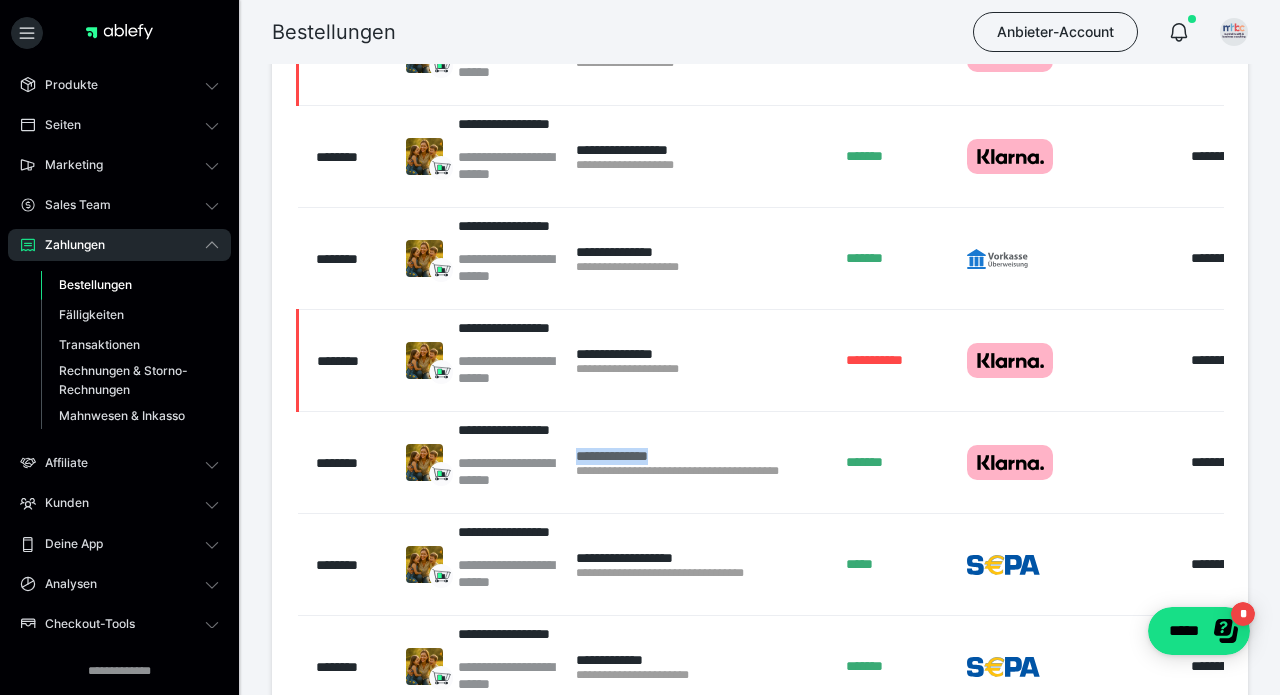 drag, startPoint x: 572, startPoint y: 459, endPoint x: 662, endPoint y: 459, distance: 90 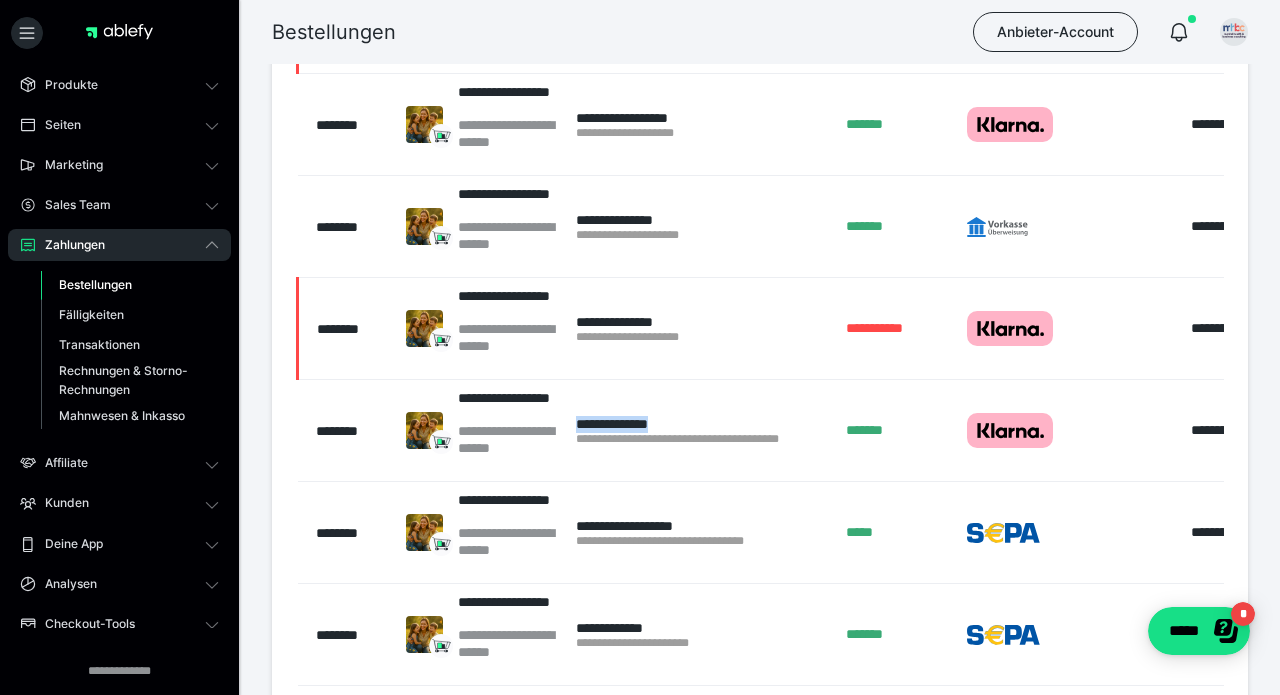 scroll, scrollTop: 437, scrollLeft: 0, axis: vertical 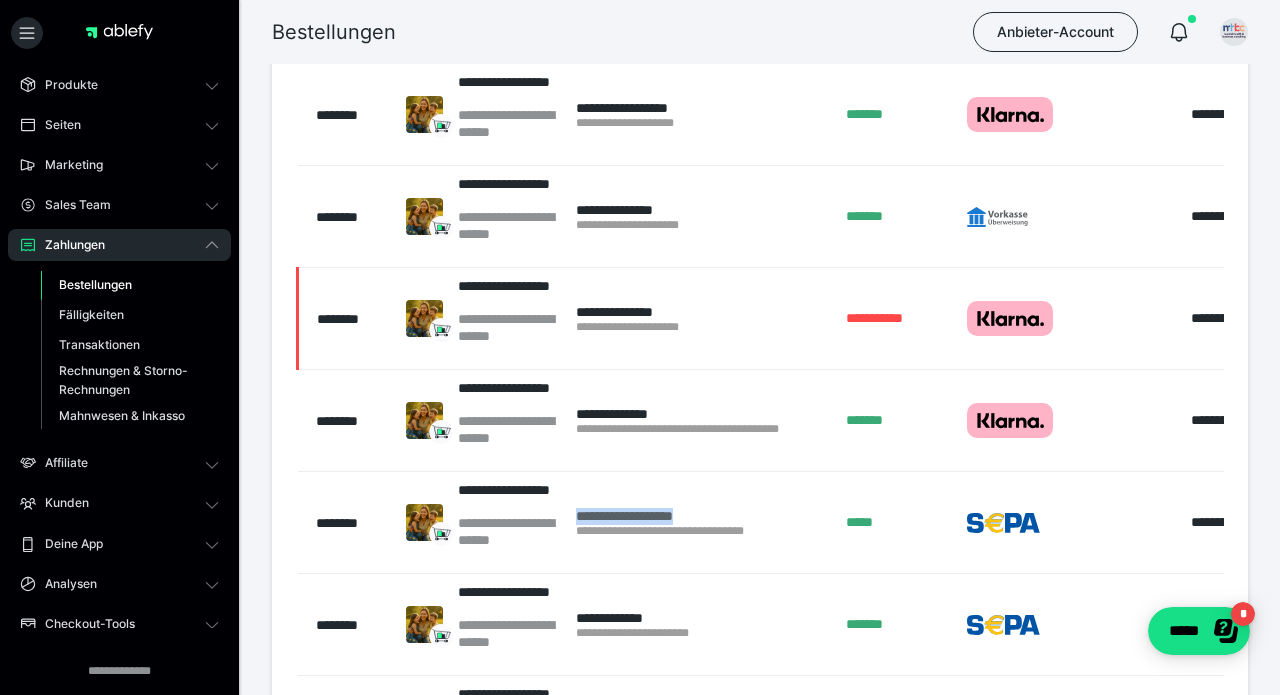 drag, startPoint x: 568, startPoint y: 513, endPoint x: 707, endPoint y: 518, distance: 139.0899 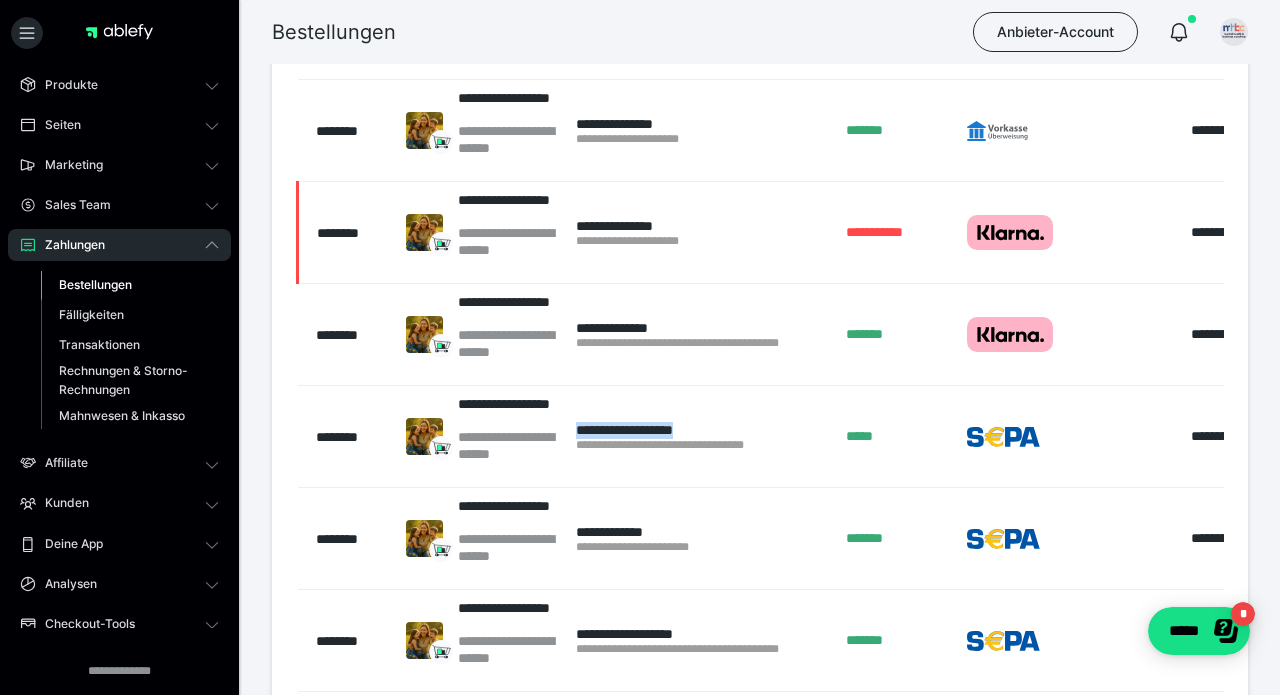 scroll, scrollTop: 565, scrollLeft: 0, axis: vertical 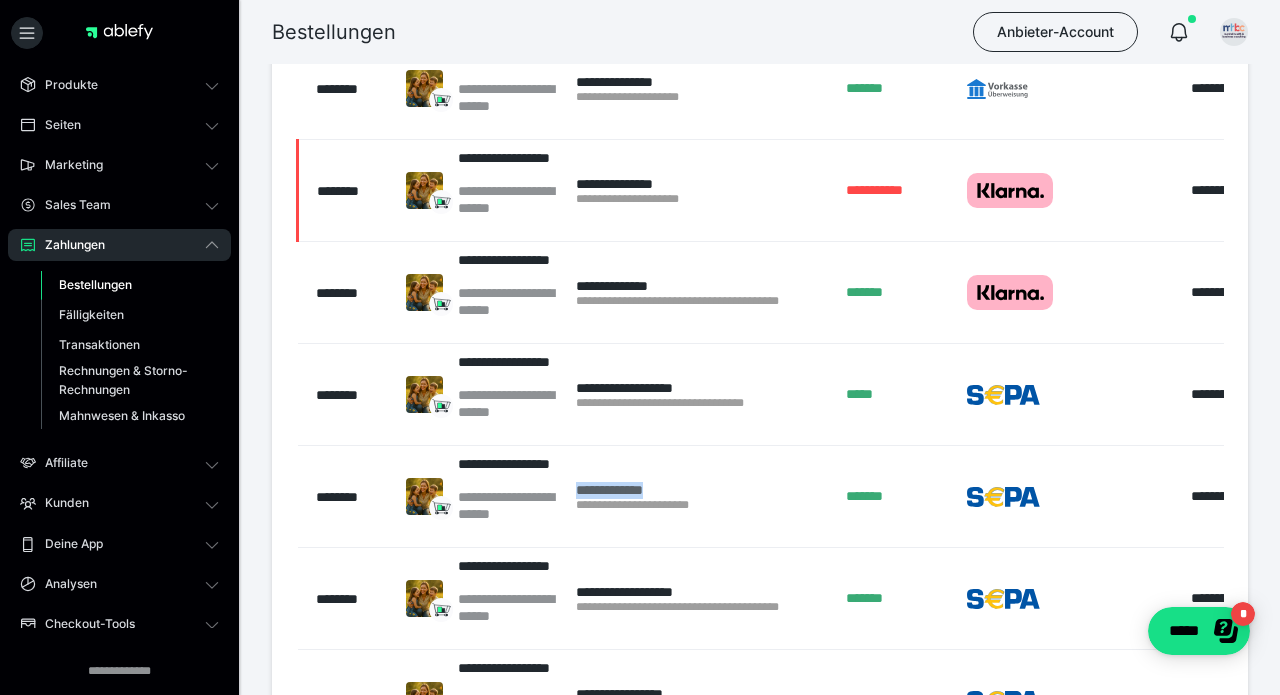 drag, startPoint x: 569, startPoint y: 490, endPoint x: 675, endPoint y: 486, distance: 106.07545 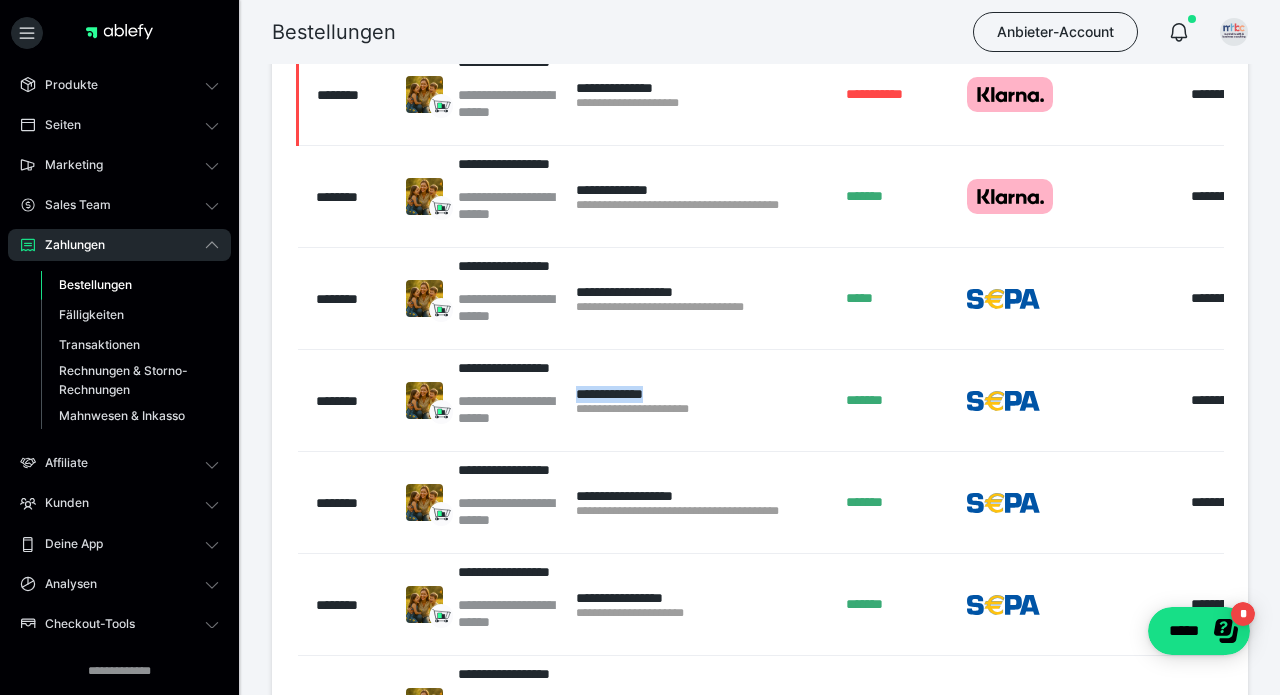 scroll, scrollTop: 664, scrollLeft: 0, axis: vertical 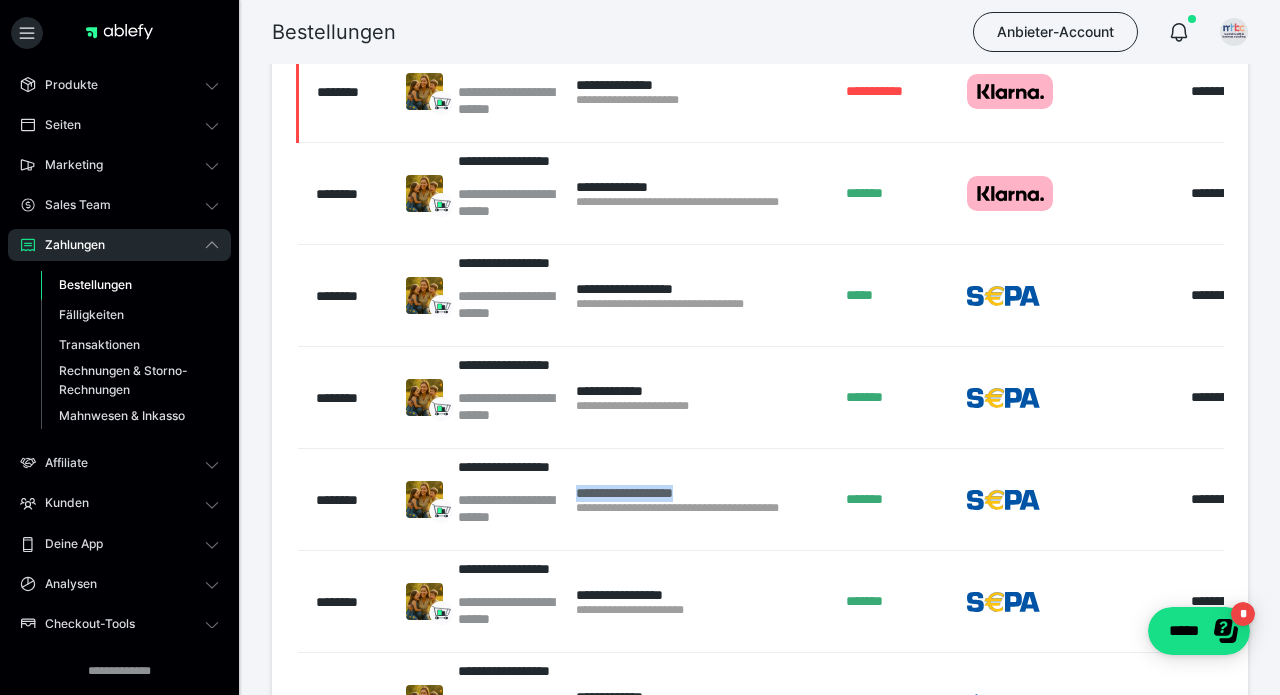 drag, startPoint x: 568, startPoint y: 493, endPoint x: 704, endPoint y: 489, distance: 136.0588 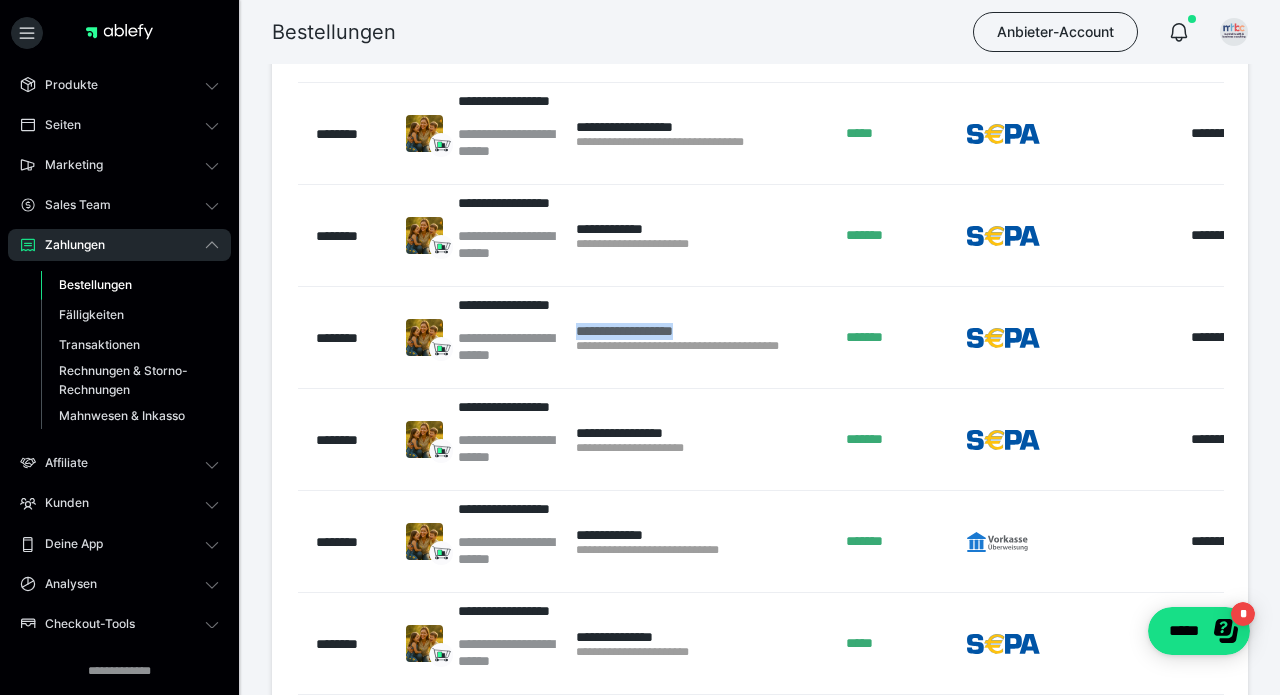 scroll, scrollTop: 879, scrollLeft: 0, axis: vertical 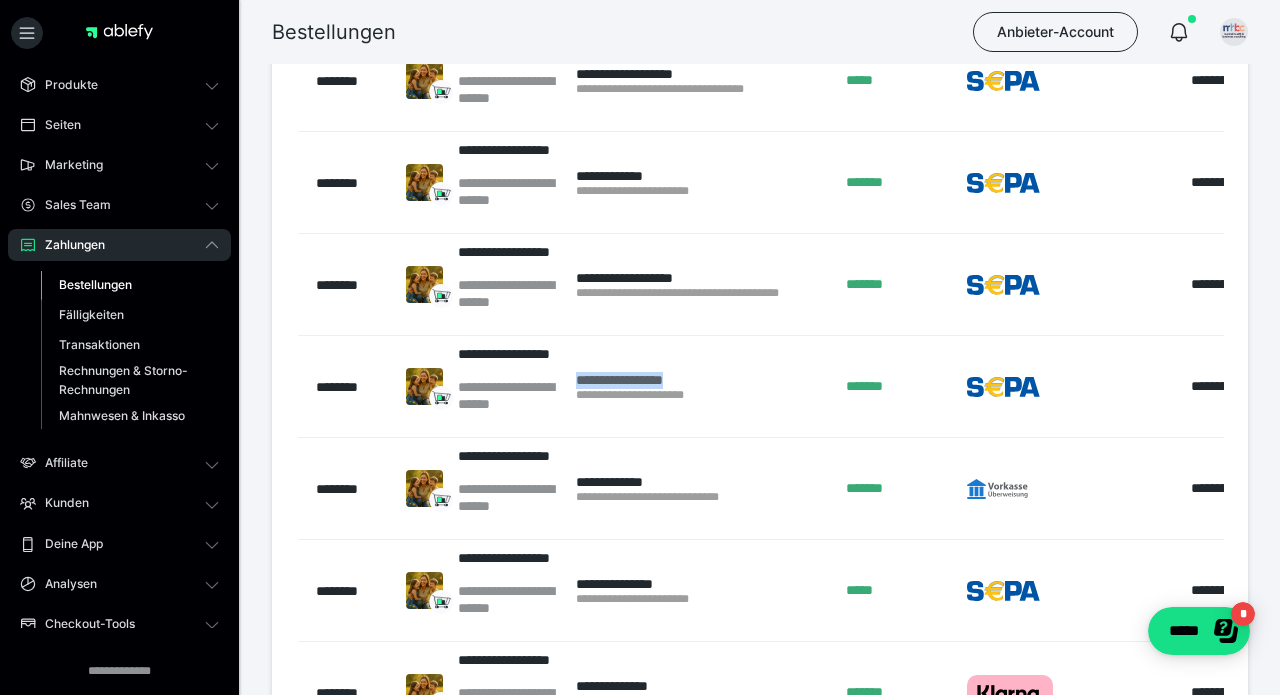 drag, startPoint x: 572, startPoint y: 383, endPoint x: 693, endPoint y: 383, distance: 121 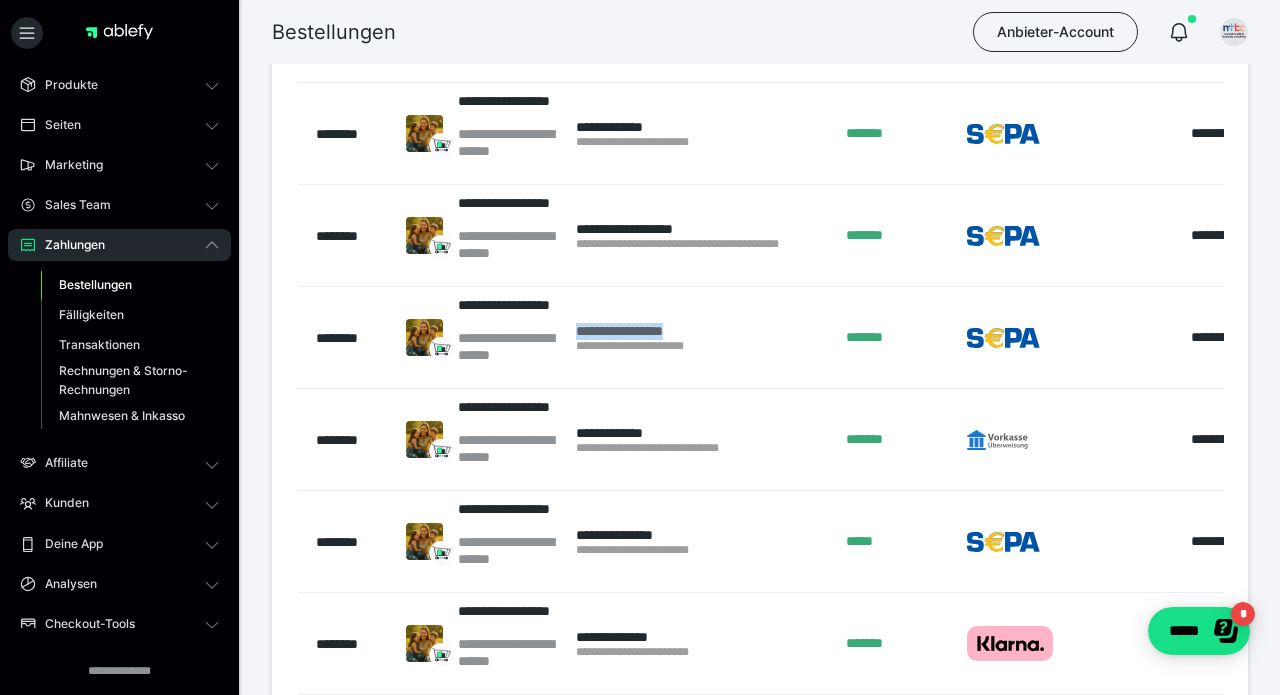 scroll, scrollTop: 931, scrollLeft: 0, axis: vertical 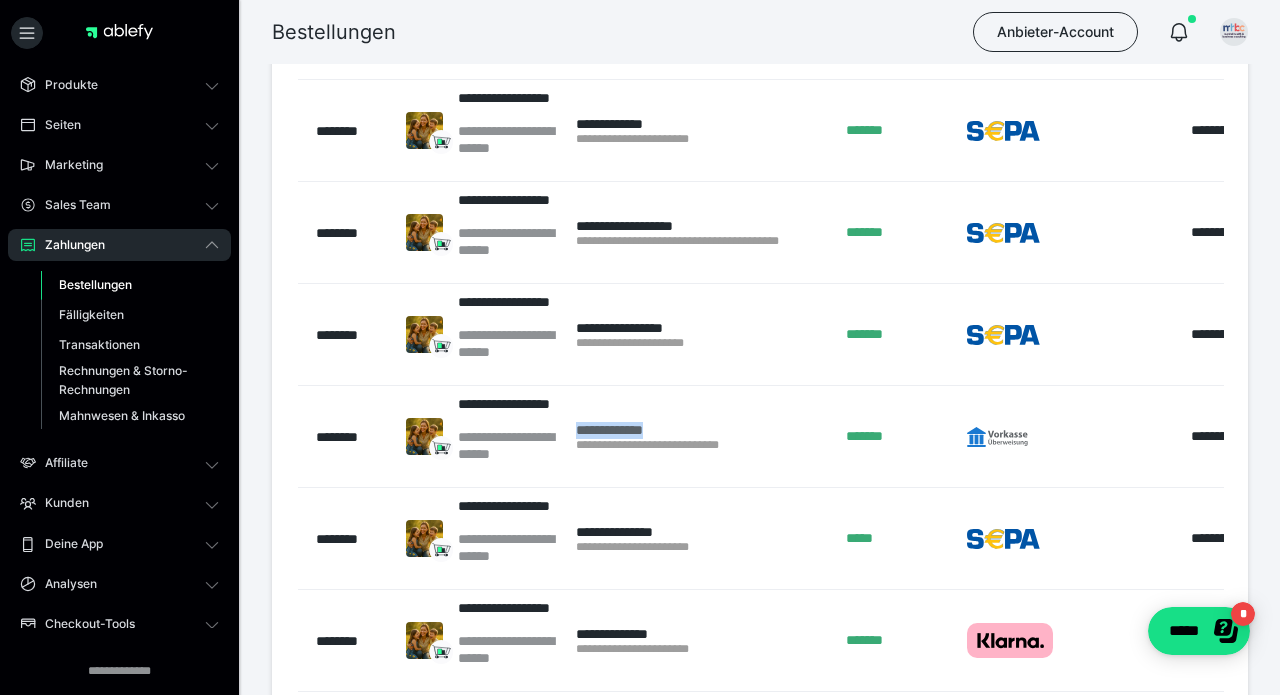 drag, startPoint x: 568, startPoint y: 431, endPoint x: 667, endPoint y: 431, distance: 99 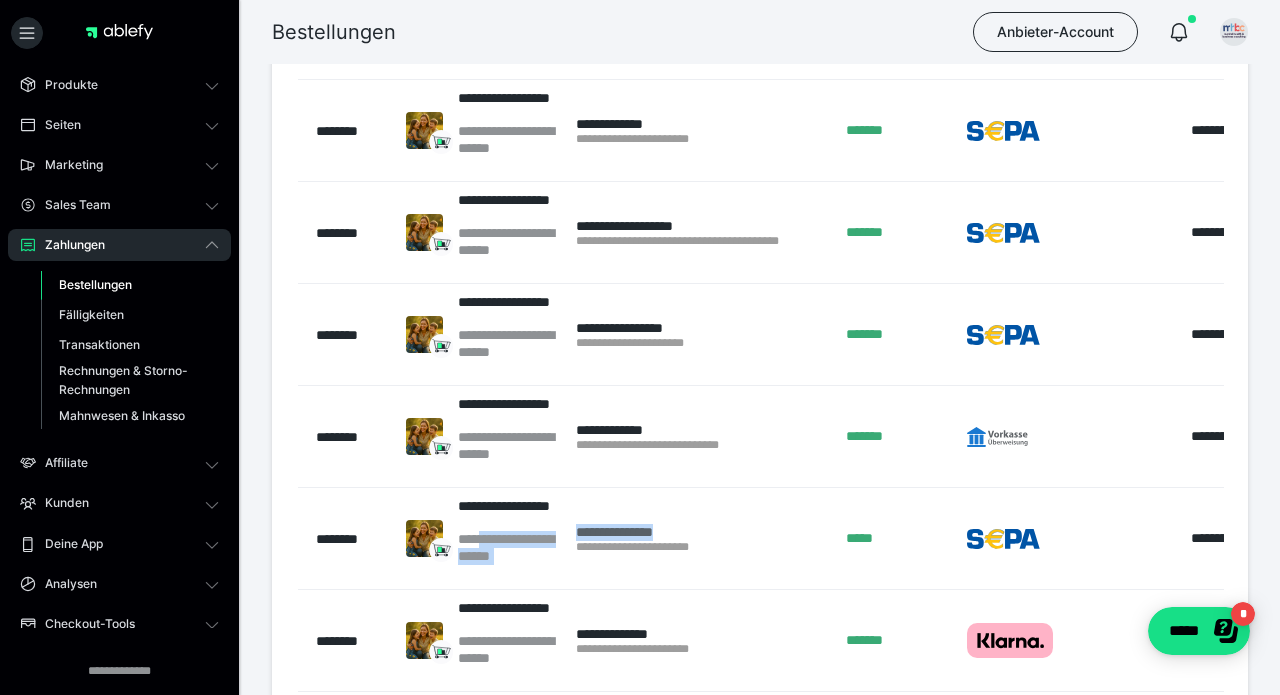 drag, startPoint x: 562, startPoint y: 534, endPoint x: 705, endPoint y: 534, distance: 143 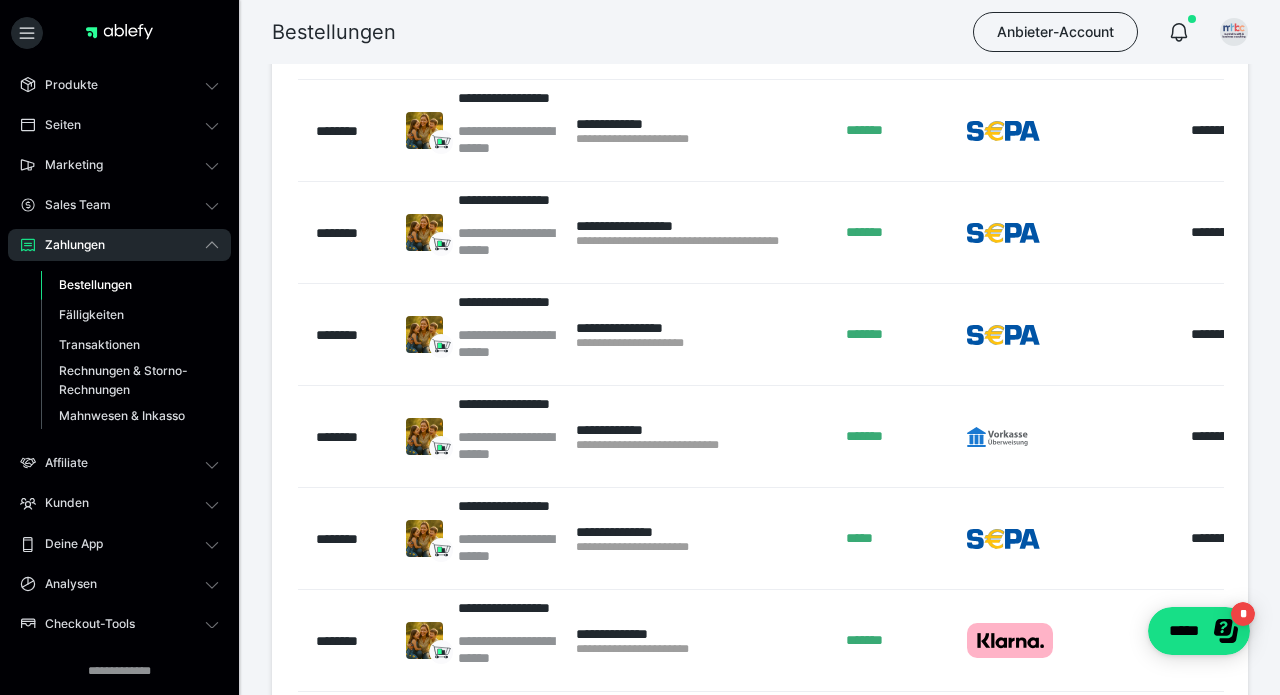 click on "[FIRST] [LAST]" at bounding box center (701, 539) 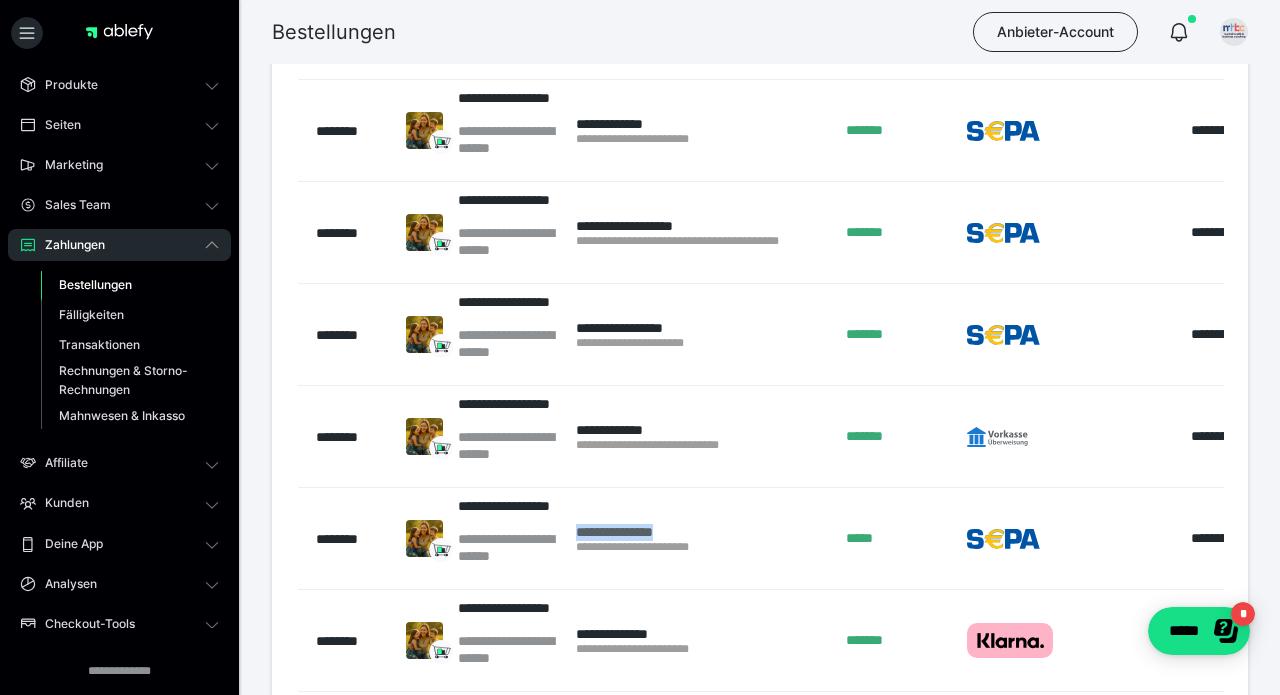 drag, startPoint x: 568, startPoint y: 529, endPoint x: 680, endPoint y: 526, distance: 112.04017 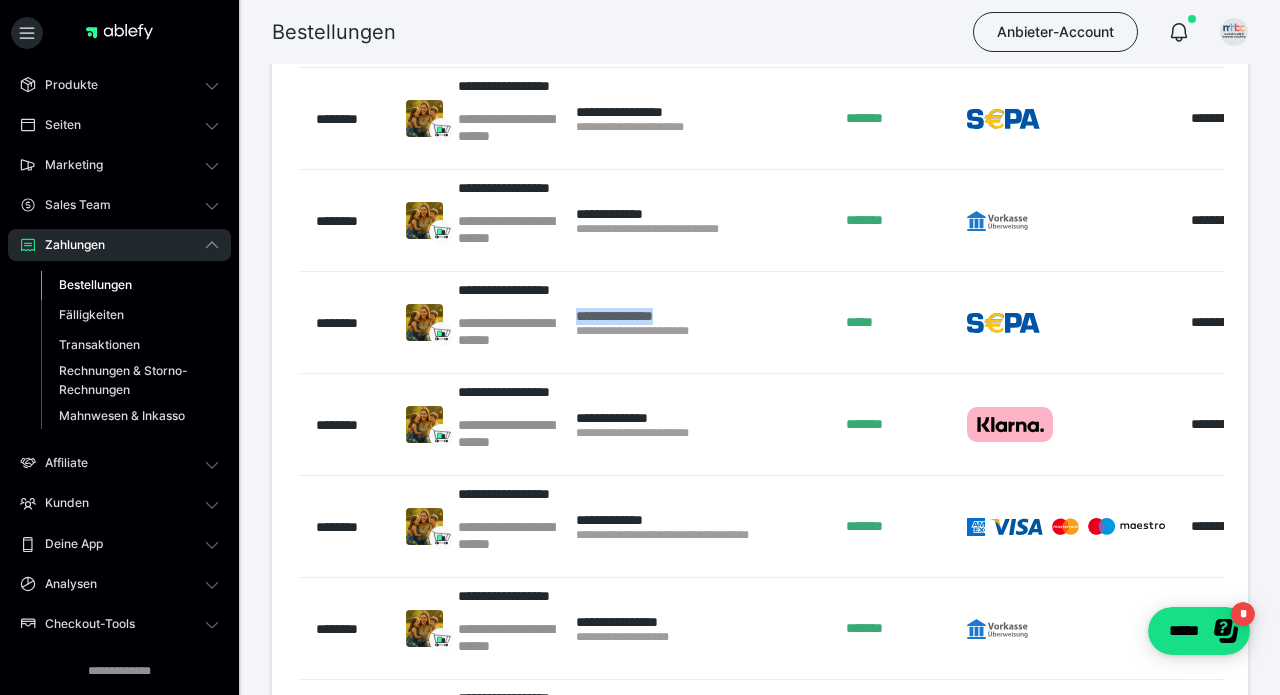 scroll, scrollTop: 1177, scrollLeft: 0, axis: vertical 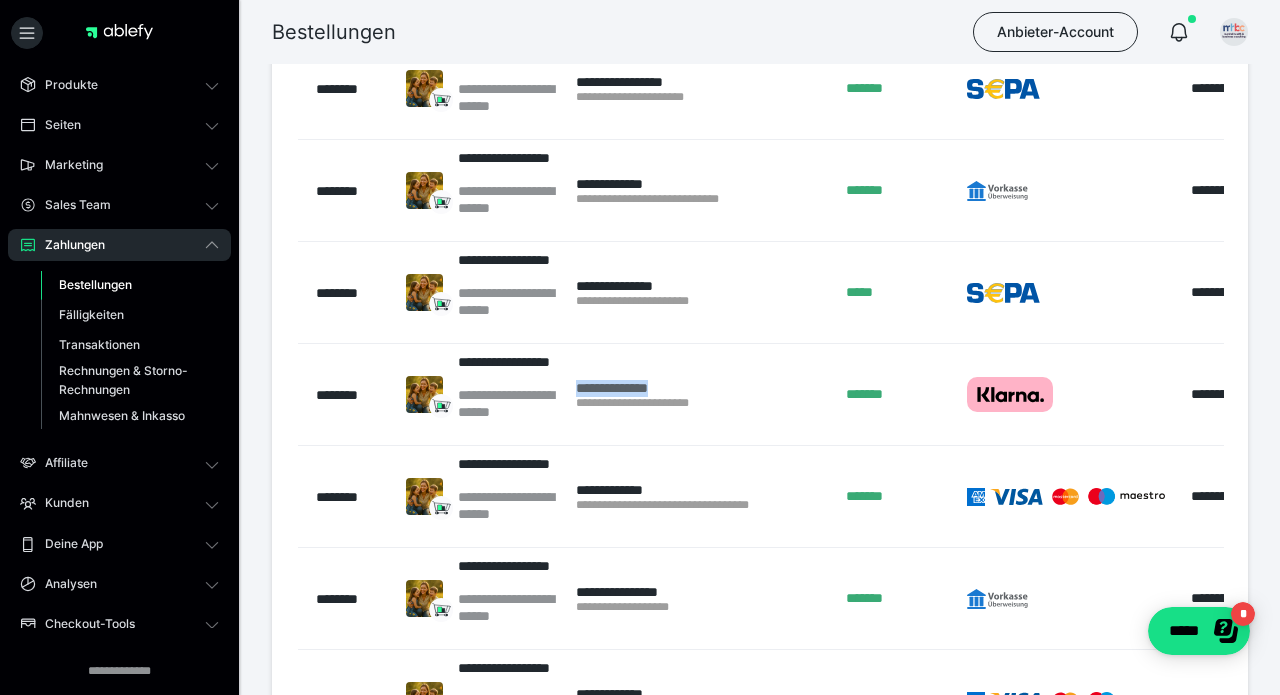 drag, startPoint x: 573, startPoint y: 390, endPoint x: 693, endPoint y: 389, distance: 120.004166 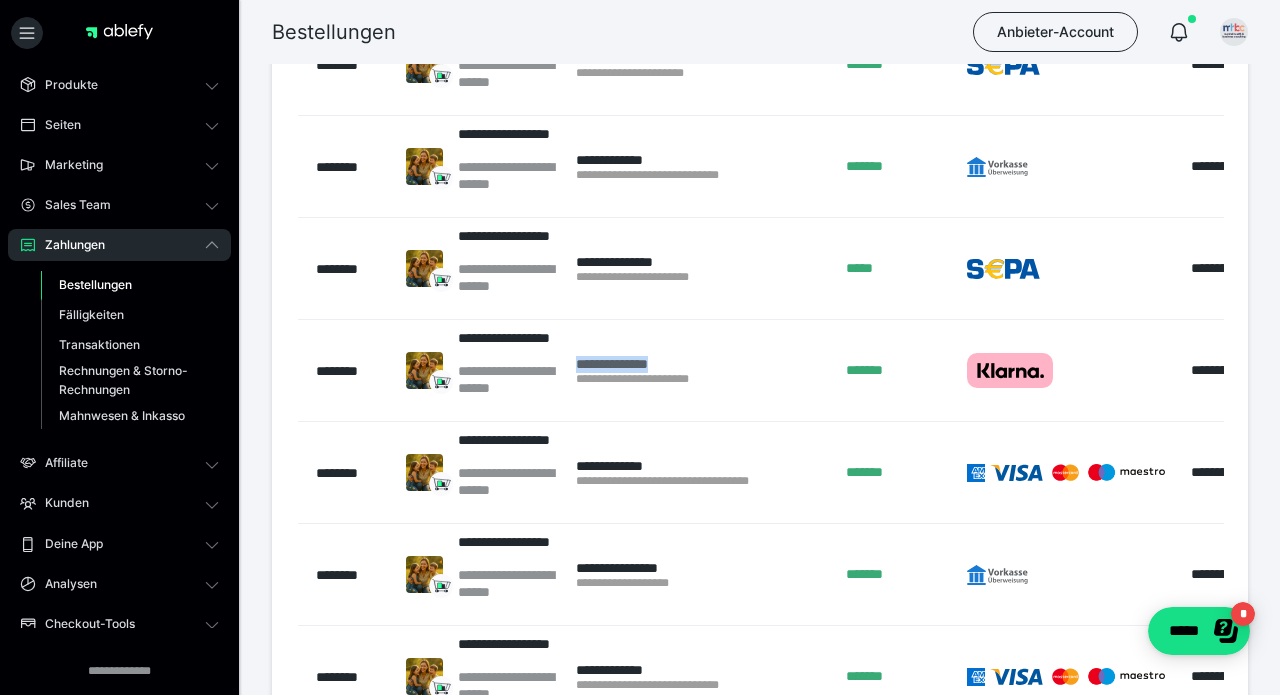 scroll, scrollTop: 1223, scrollLeft: 0, axis: vertical 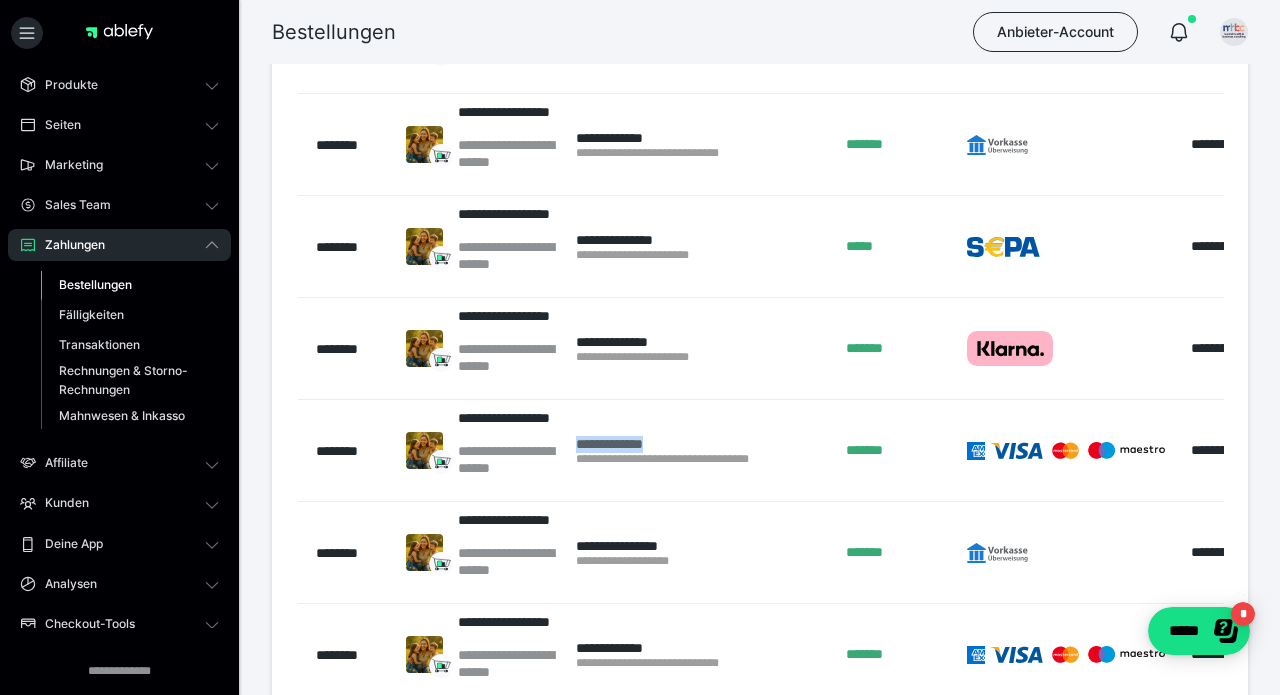drag, startPoint x: 571, startPoint y: 438, endPoint x: 670, endPoint y: 439, distance: 99.00505 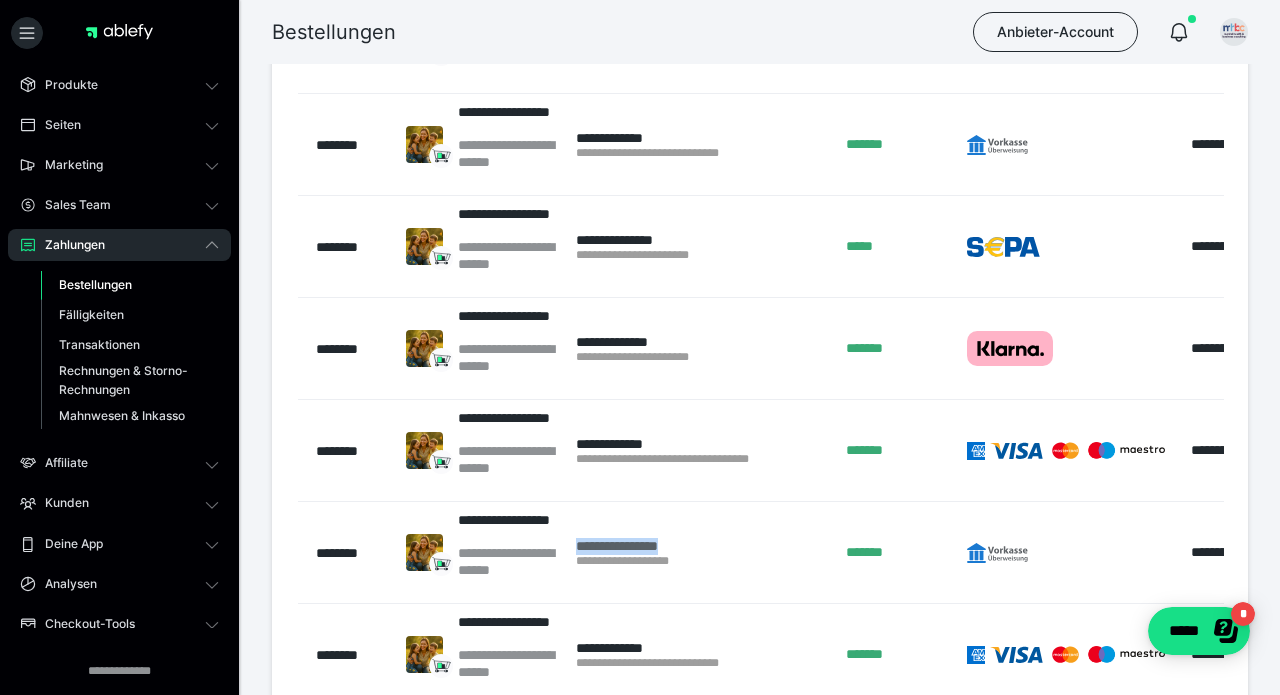 drag, startPoint x: 568, startPoint y: 550, endPoint x: 697, endPoint y: 550, distance: 129 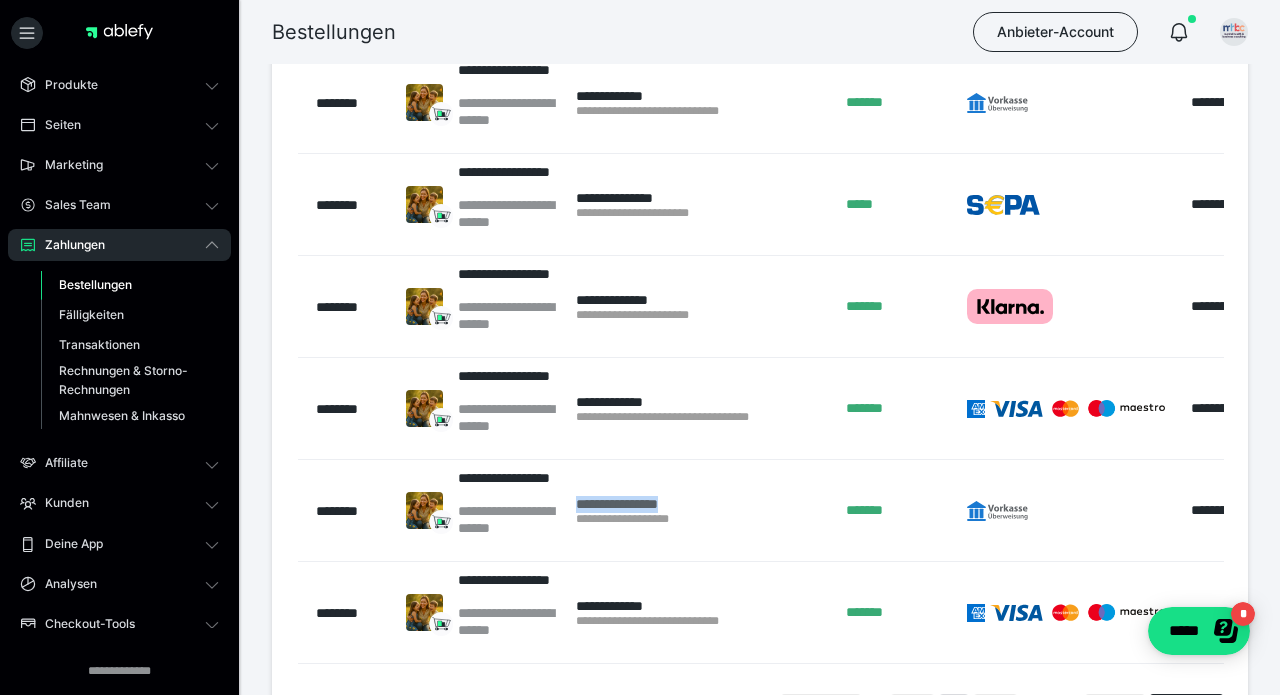 scroll, scrollTop: 1283, scrollLeft: 0, axis: vertical 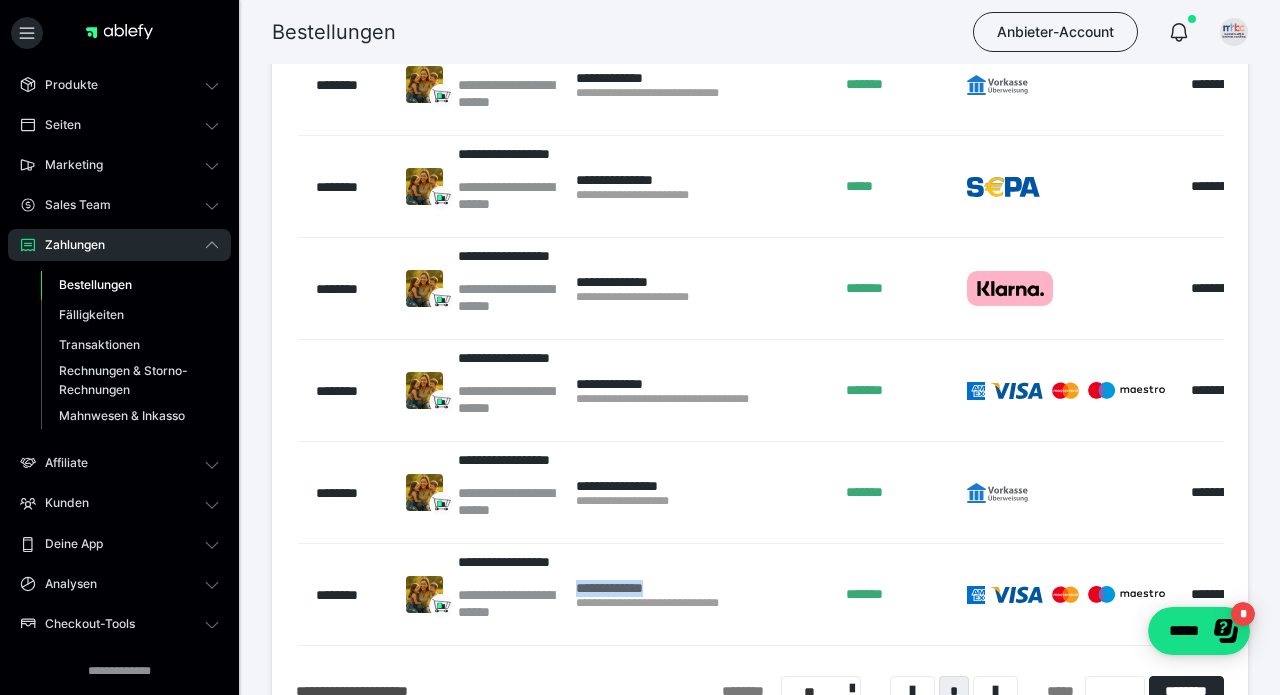drag, startPoint x: 572, startPoint y: 587, endPoint x: 669, endPoint y: 585, distance: 97.020615 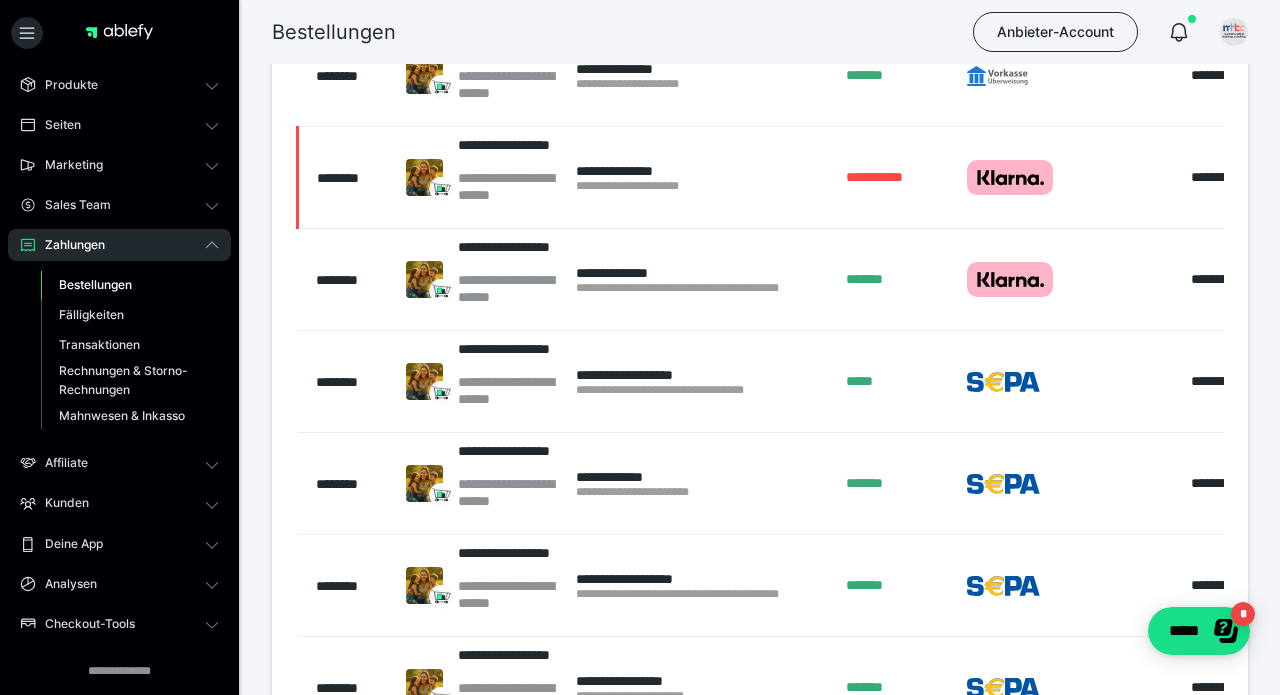 scroll, scrollTop: 456, scrollLeft: 0, axis: vertical 